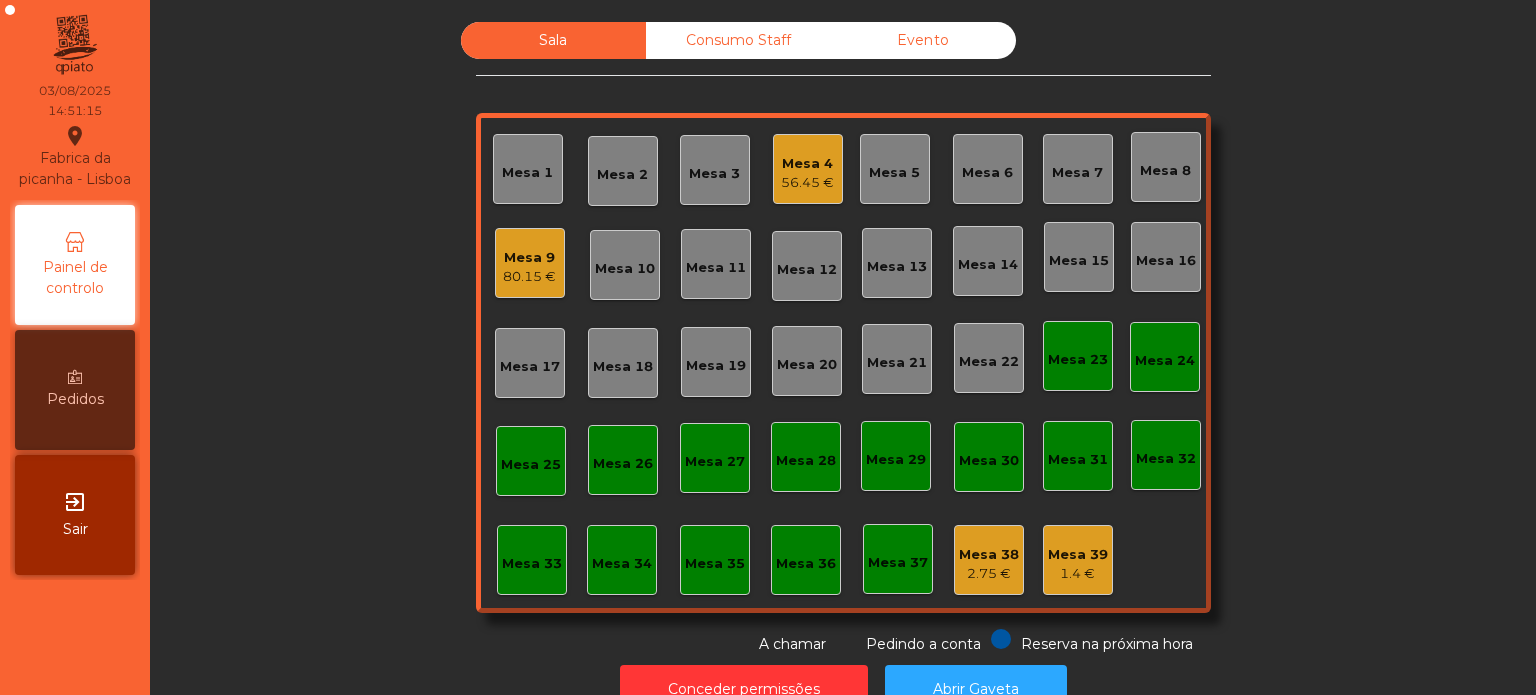 scroll, scrollTop: 0, scrollLeft: 0, axis: both 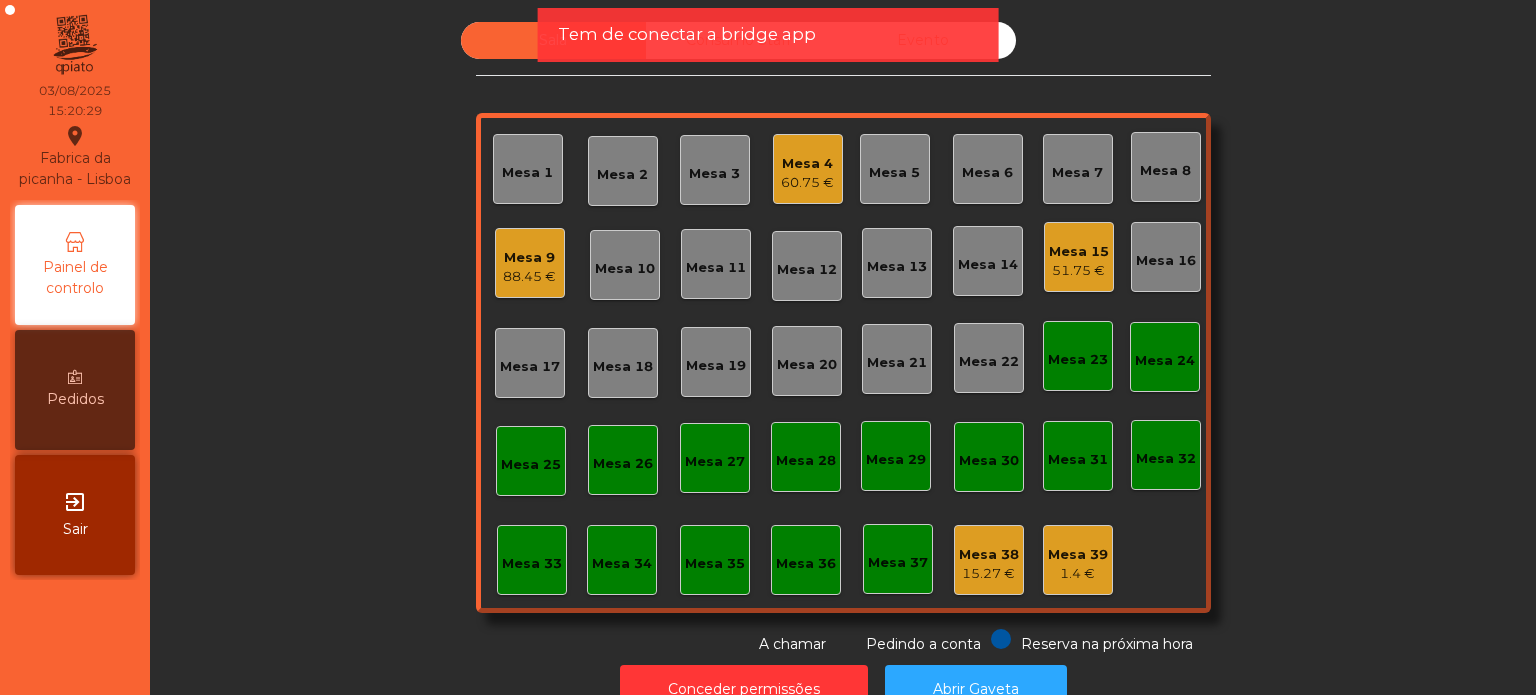 click on "Mesa 1 Mesa 2 Mesa 3 Mesa 4 60.75 € Mesa 5 Mesa 6 Mesa 7 Mesa 8 Mesa 9 88.45 € Mesa 10 Mesa 11 Mesa 12 Mesa 13 Mesa 14 Mesa 15 51.75 € Mesa 16 Mesa 17 Mesa 18 Mesa 19 Mesa 20 Mesa 21 Mesa 22 Mesa 23 Mesa 24 Mesa 25 Mesa 26 Mesa 27 Mesa 28 Mesa 29 Mesa 30 Mesa 31 Mesa 32 Mesa 33 Mesa 34 Mesa 35 Mesa 36 Mesa 37 Mesa 38 15.27 € Mesa 39 1.4 €" 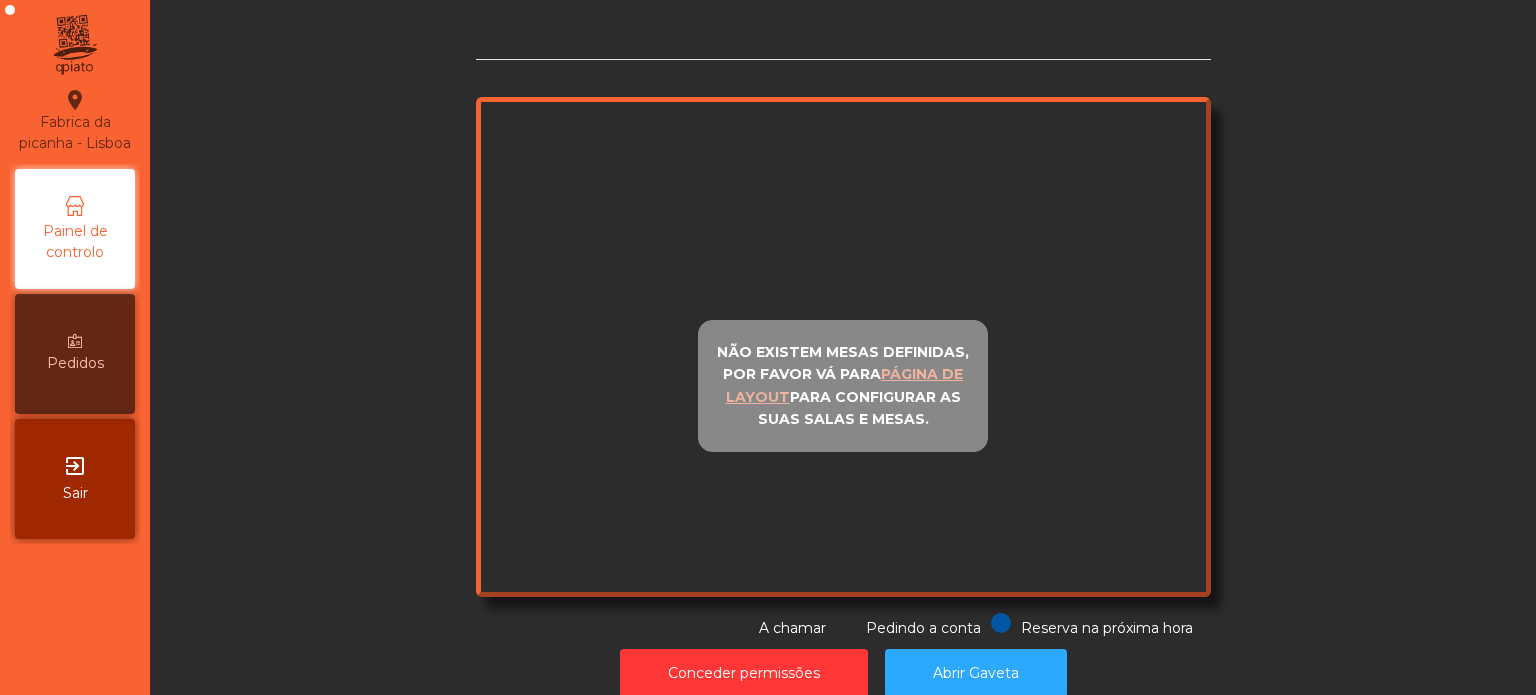 scroll, scrollTop: 0, scrollLeft: 0, axis: both 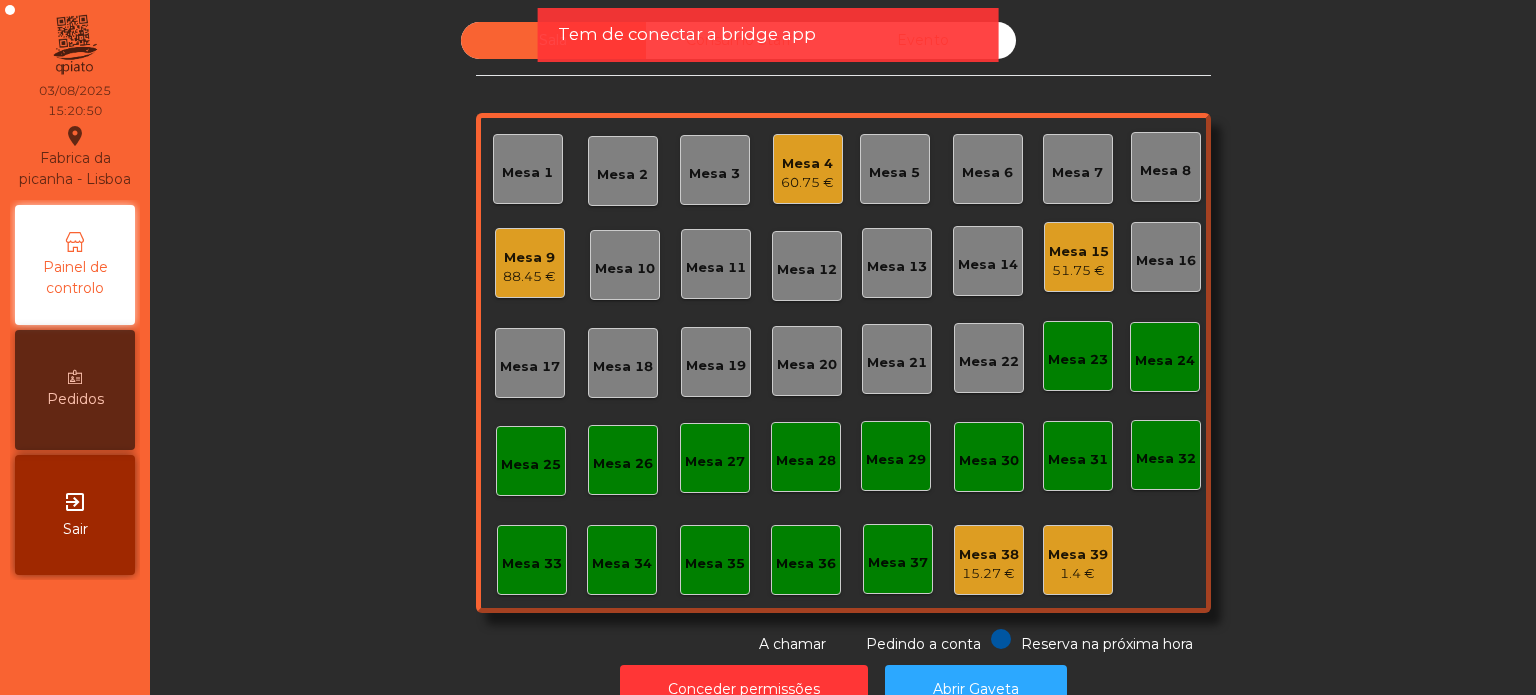 click on "Sala   Consumo Staff   Evento   Mesa 1   Mesa 2   Mesa 3   Mesa 4   60.75 €   Mesa 5   Mesa 6   Mesa 7   Mesa 8   Mesa 9   88.45 €   Mesa 10   Mesa 11   Mesa 12   Mesa 13   Mesa 14   Mesa 15   51.75 €   Mesa 16   Mesa 17   Mesa 18   Mesa 19   Mesa 20   Mesa 21   Mesa 22   Mesa 23   Mesa 24   Mesa 25   Mesa 26   Mesa 27   Mesa 28   Mesa 29   Mesa 30   Mesa 31   Mesa 32   Mesa 33   Mesa 34   Mesa 35   Mesa 36   Mesa 37   Mesa 38   15.27 €   Mesa 39   1.4 €  Reserva na próxima hora Pedindo a conta A chamar" 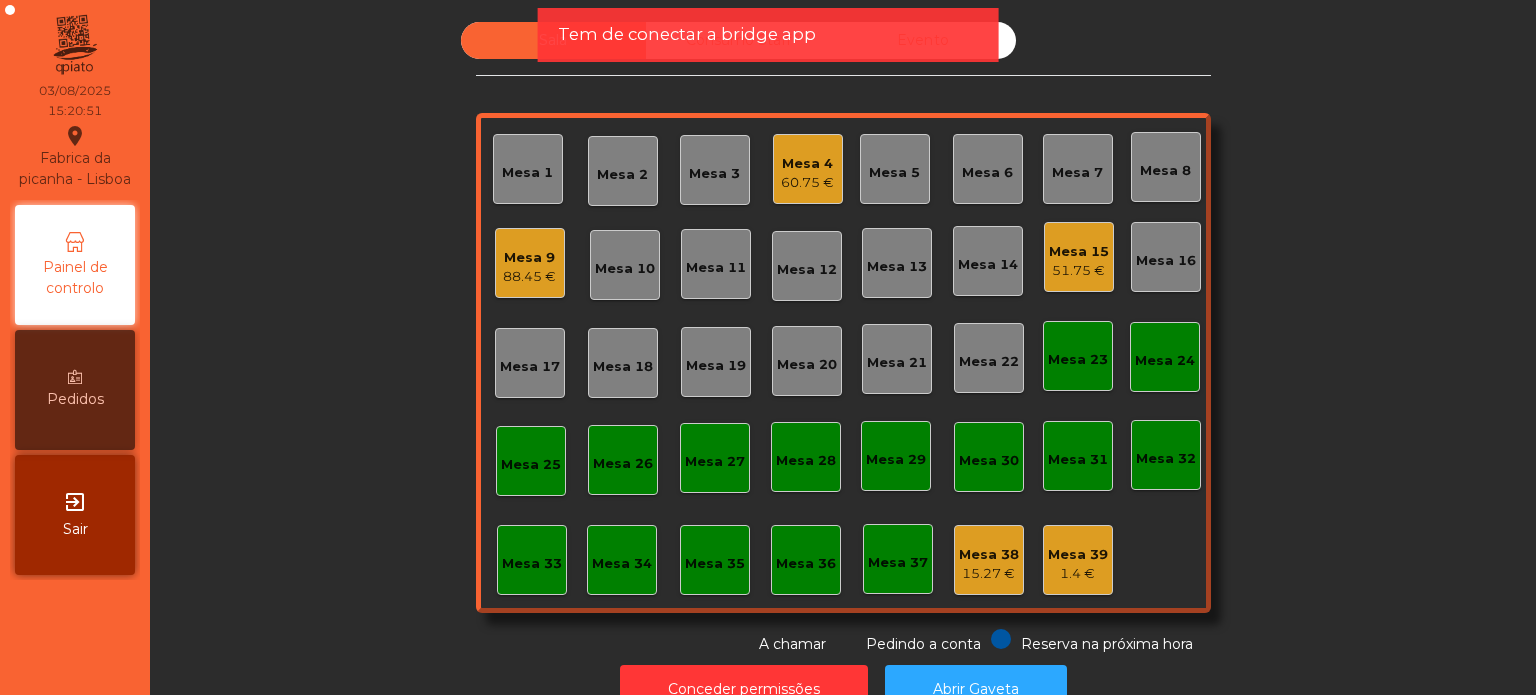 click on "Tem de conectar a bridge app" 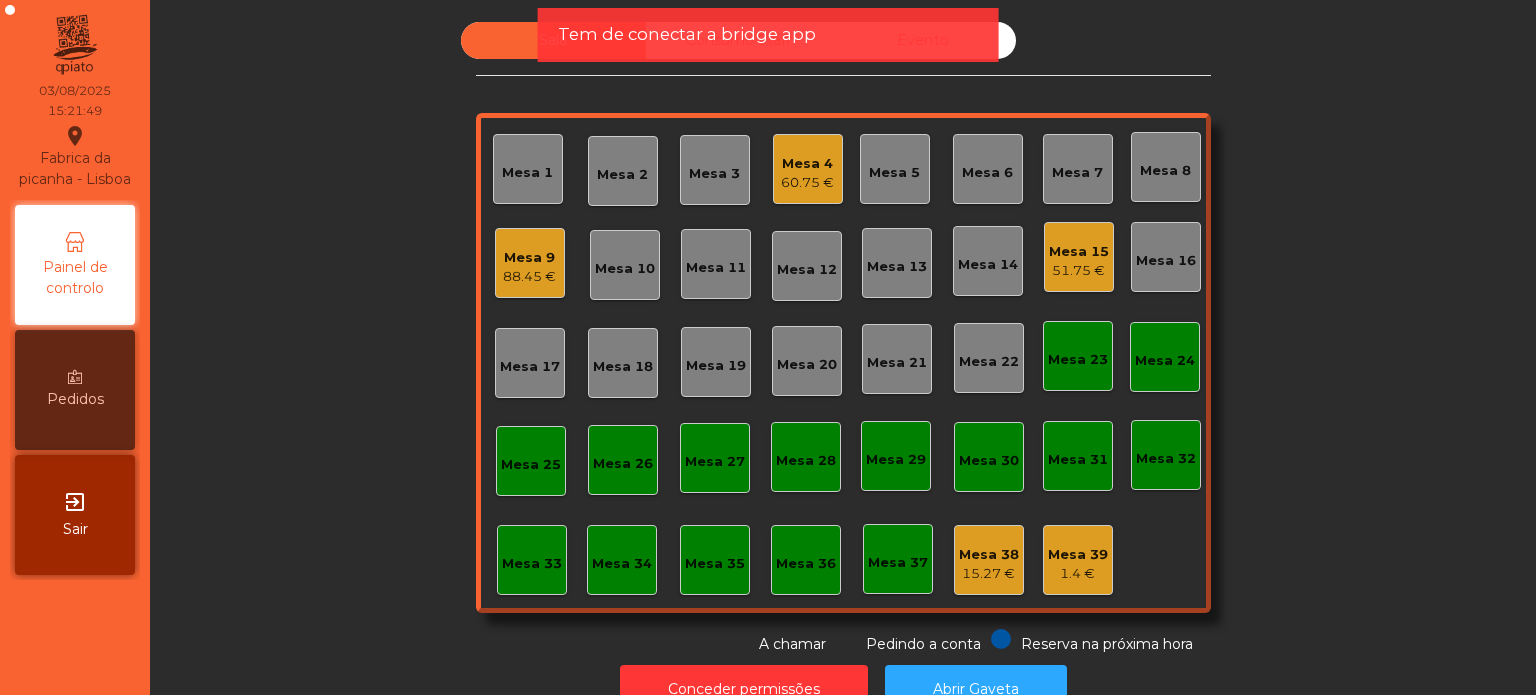 click on "Tem de conectar a bridge app" 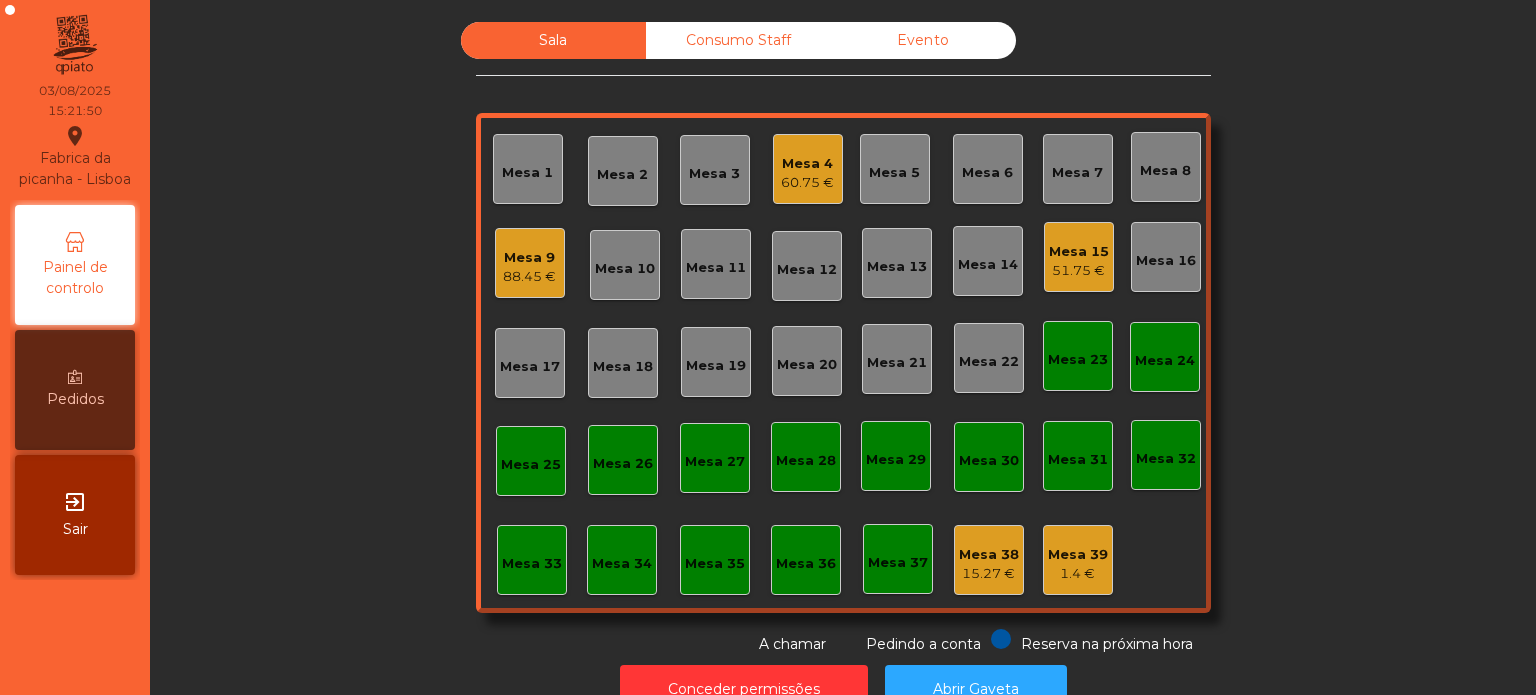 click on "Consumo Staff" 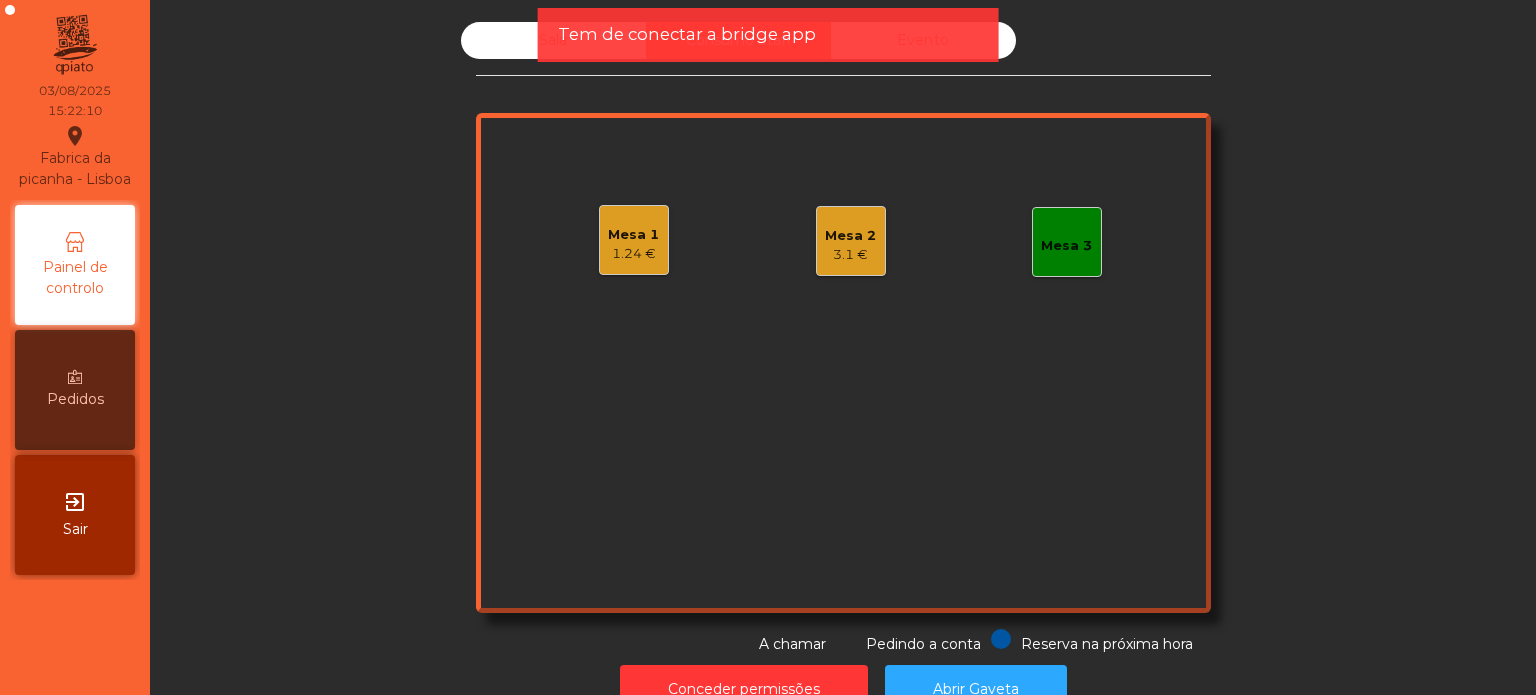 click on "Mesa 1" 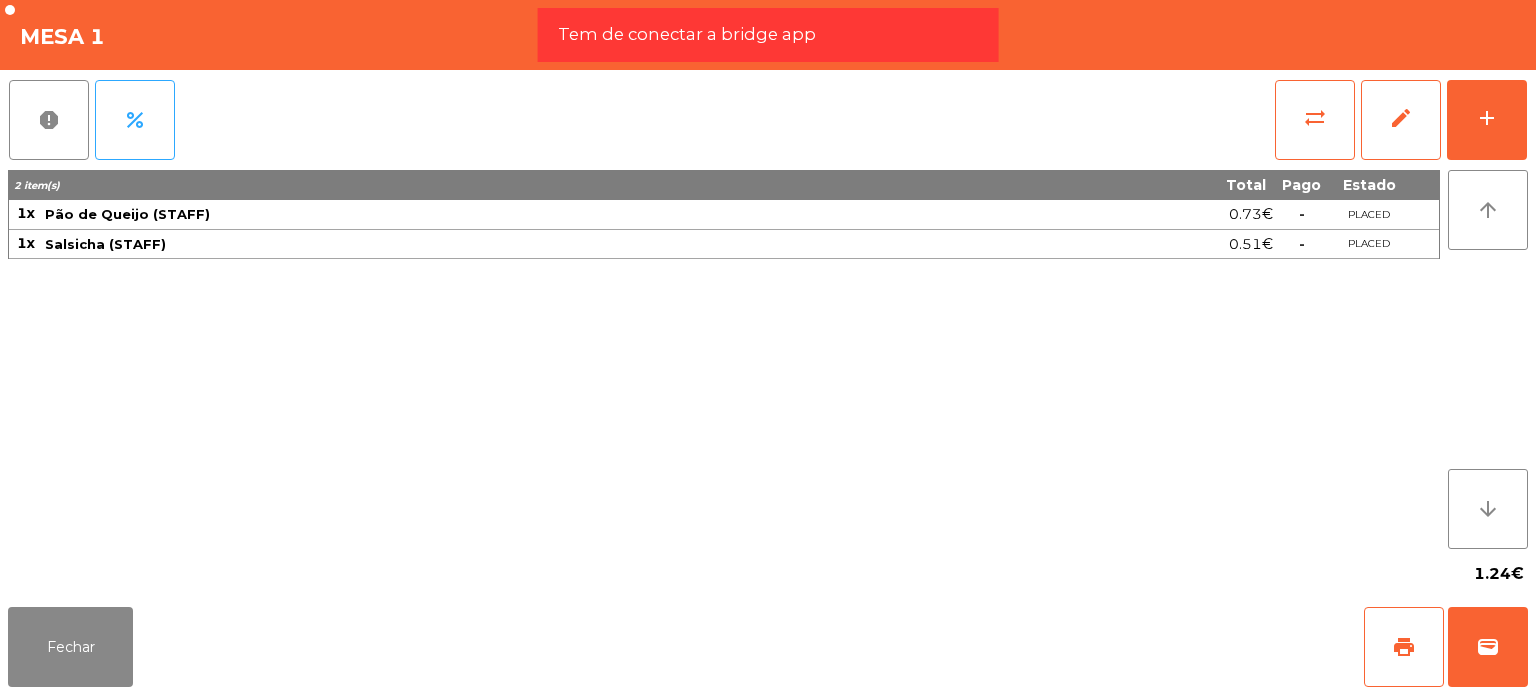 click on "Fechar   print   wallet" 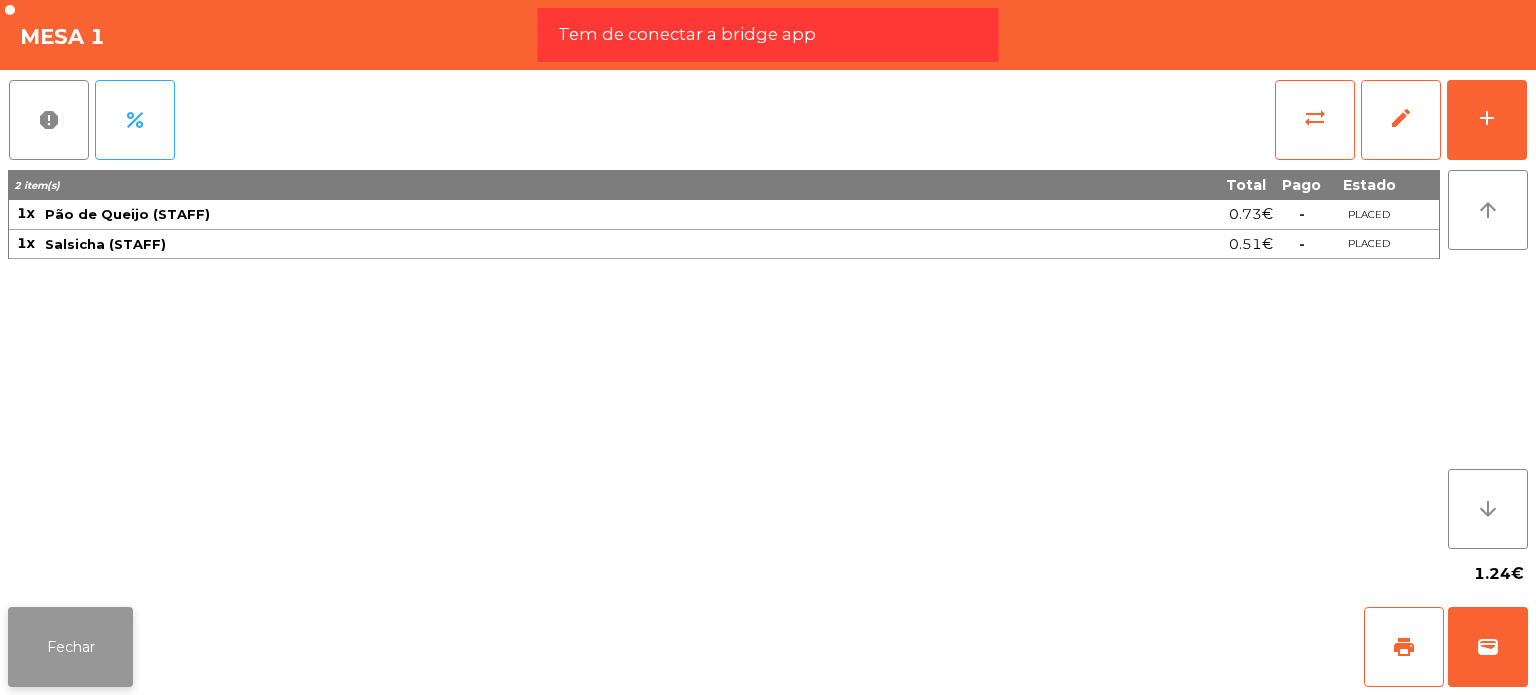 click on "Fechar" 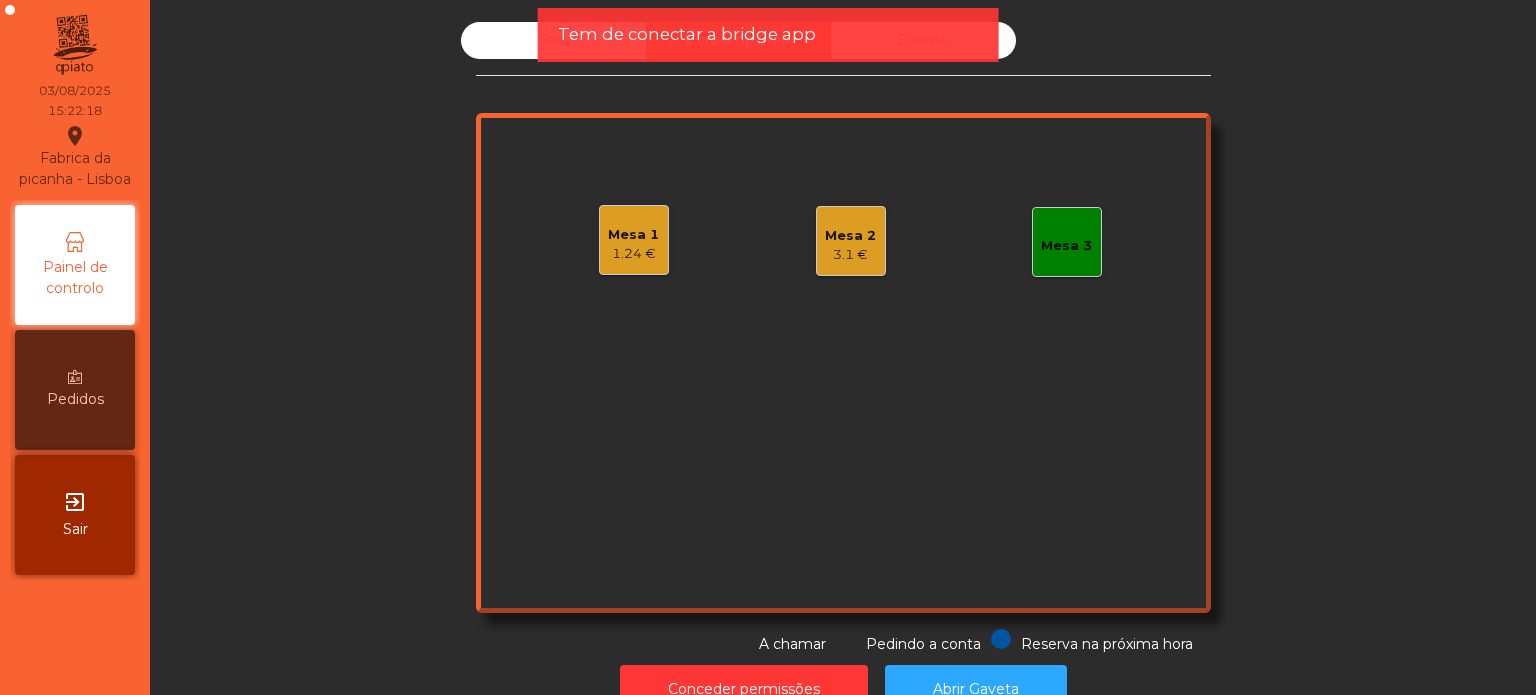 click on "Tem de conectar a bridge app" 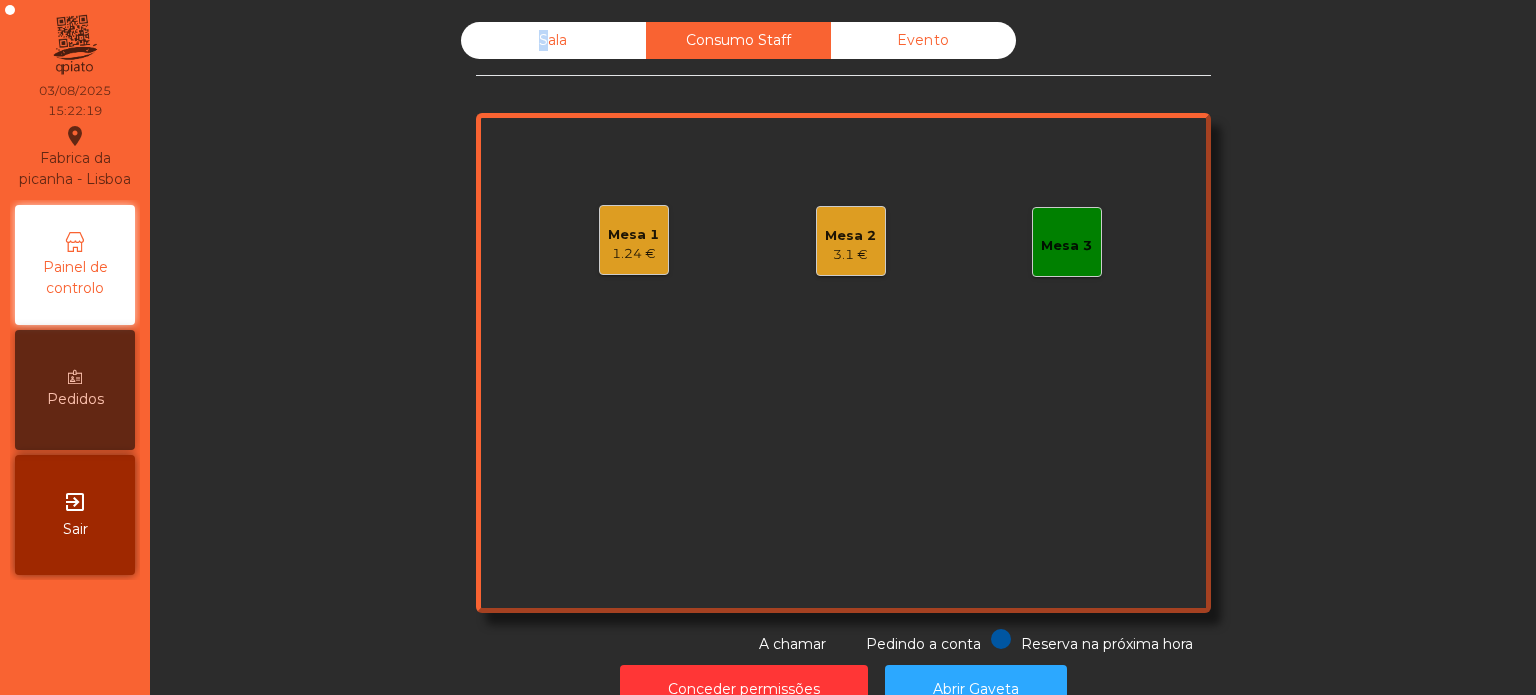 click on "Sala" 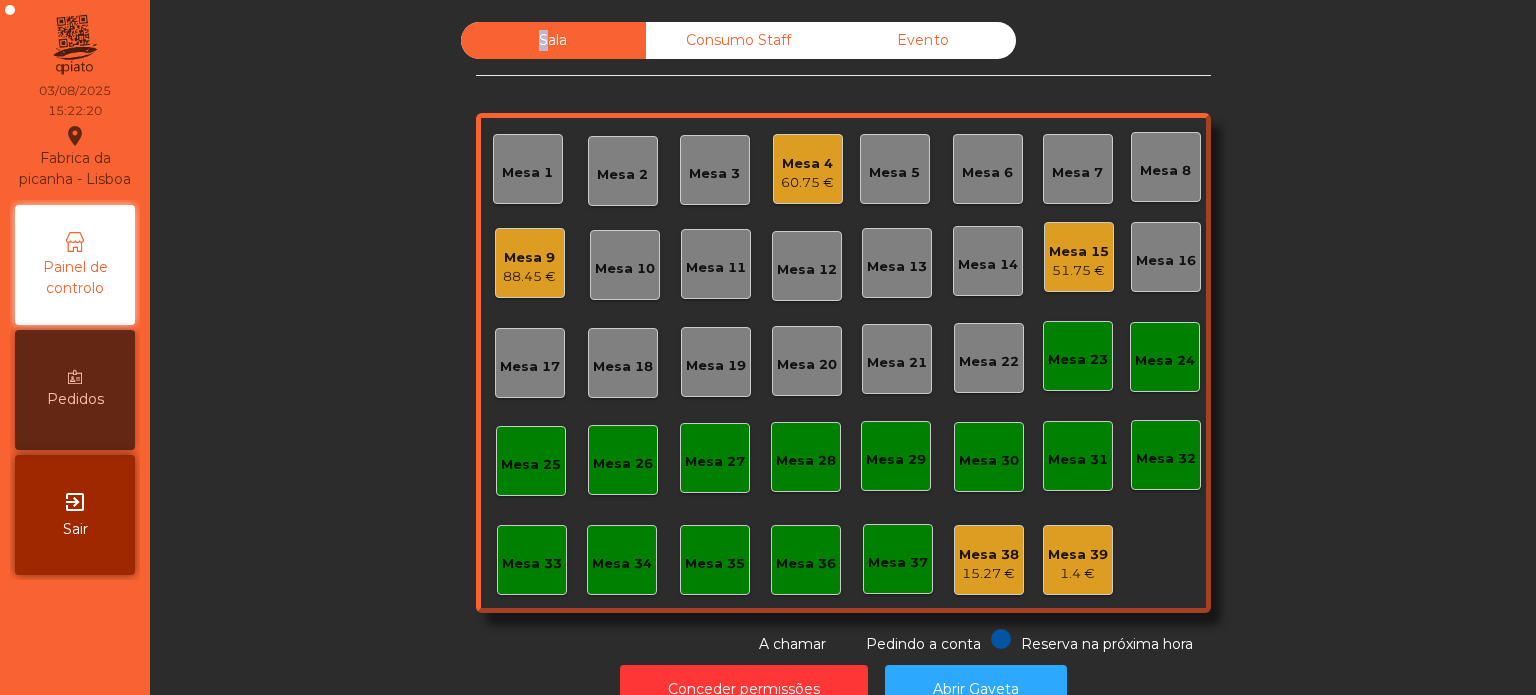 click on "Sala" 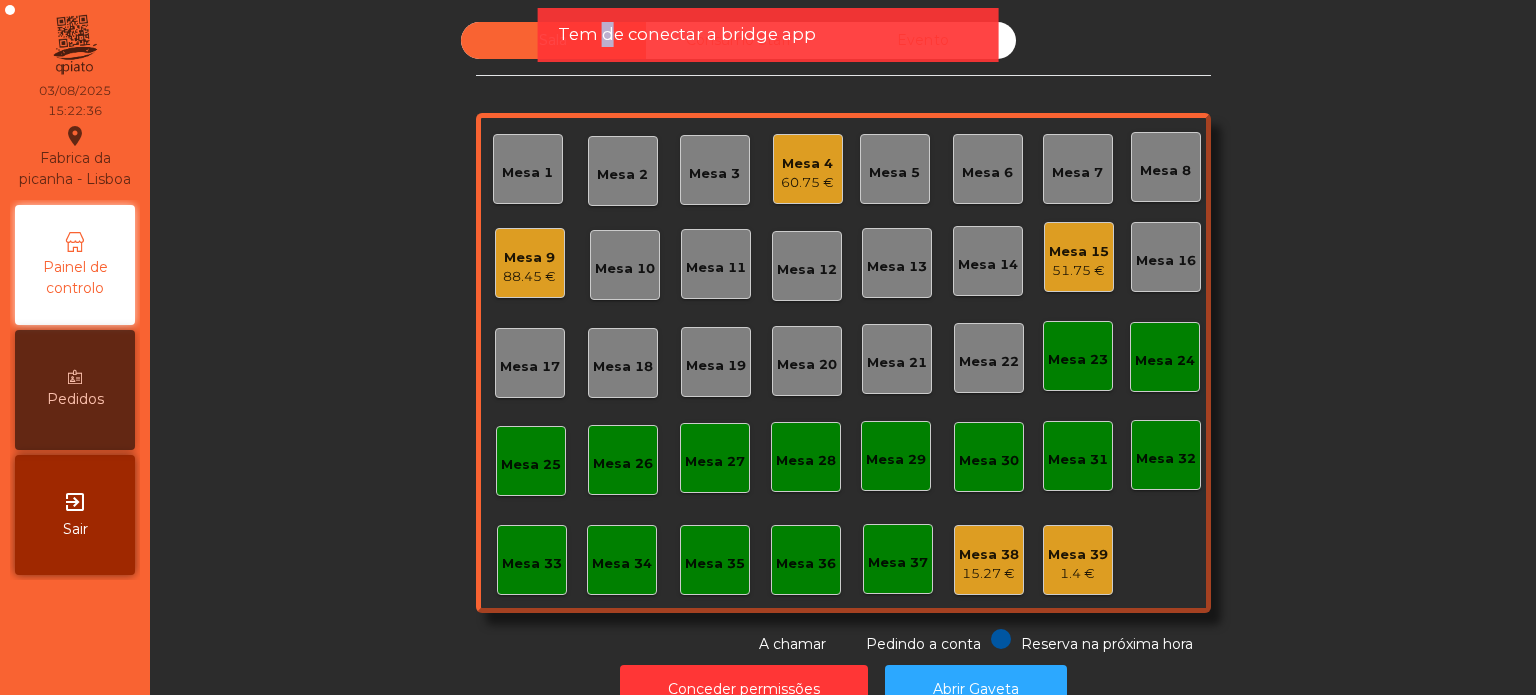 drag, startPoint x: 600, startPoint y: 66, endPoint x: 608, endPoint y: 31, distance: 35.902645 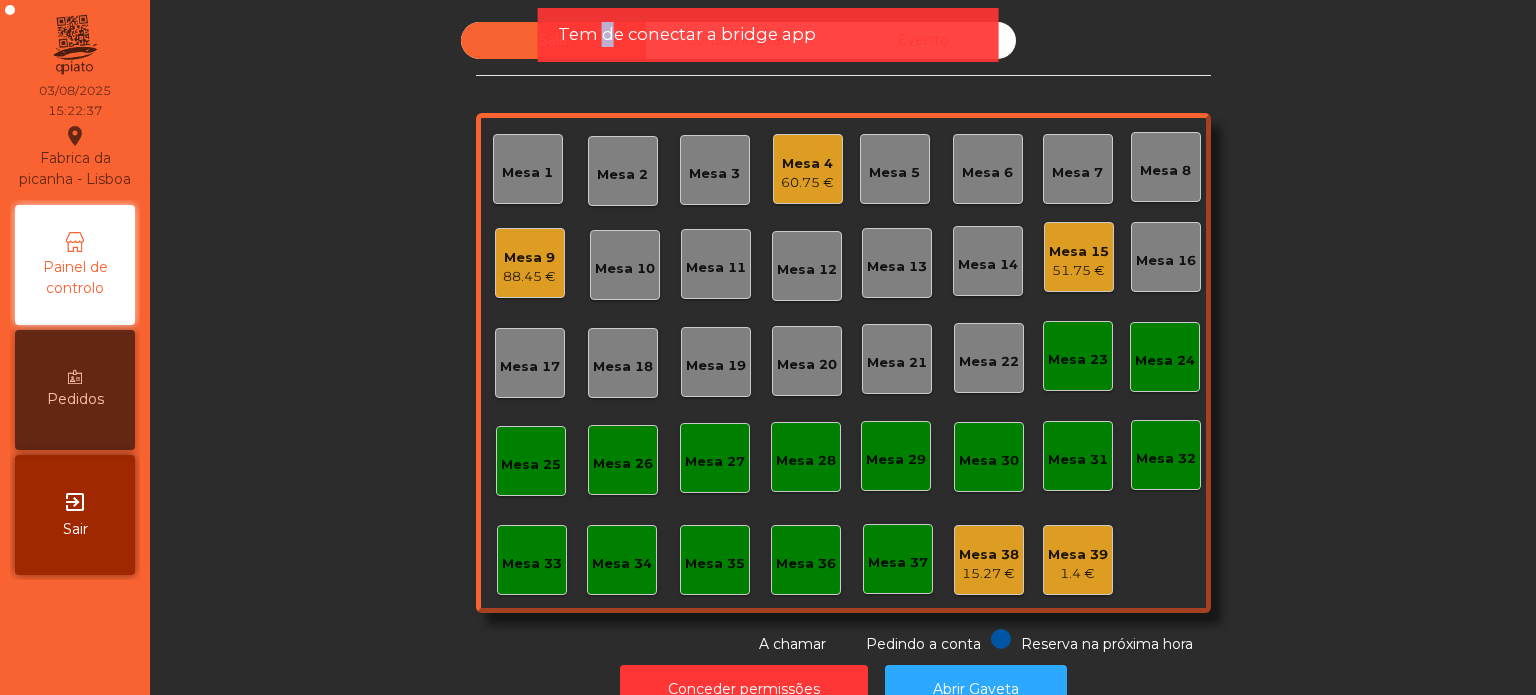 click on "Tem de conectar a bridge app" 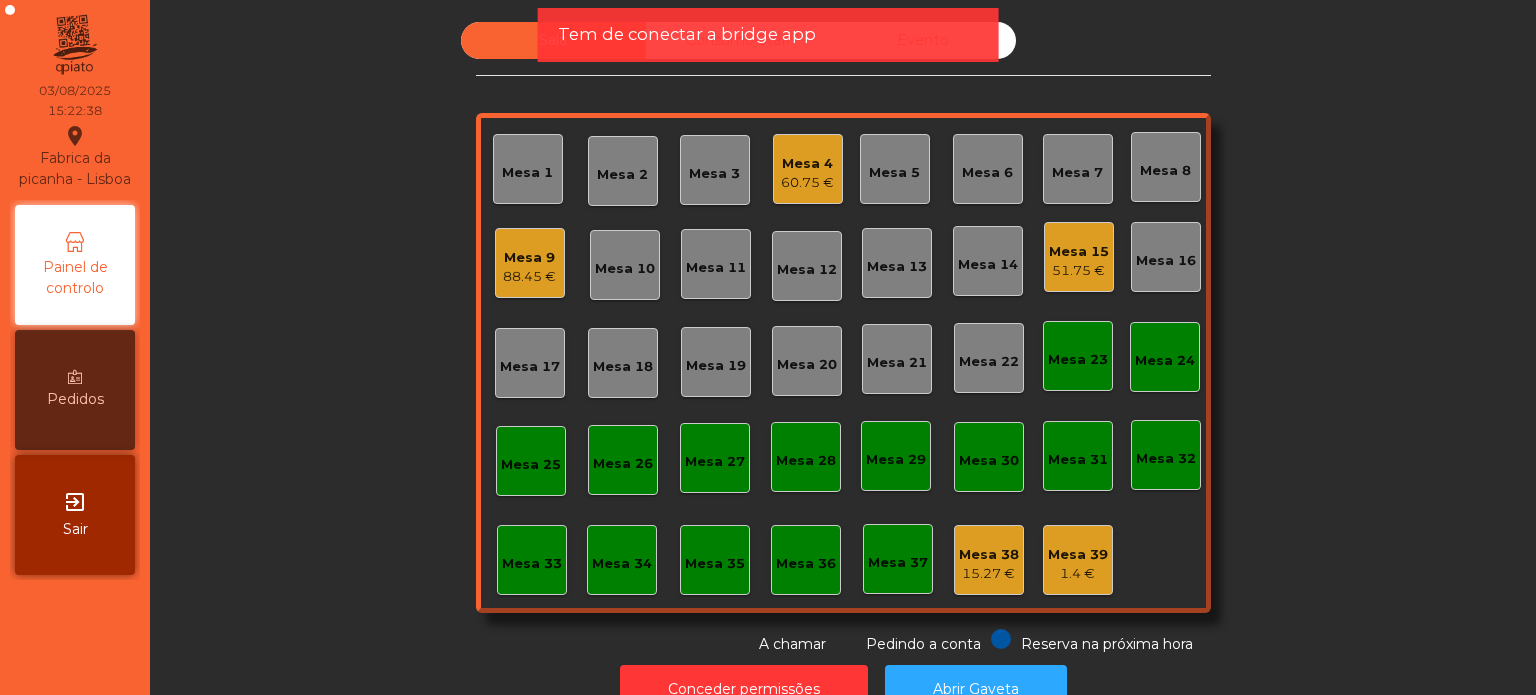 click on "Tem de conectar a bridge app" 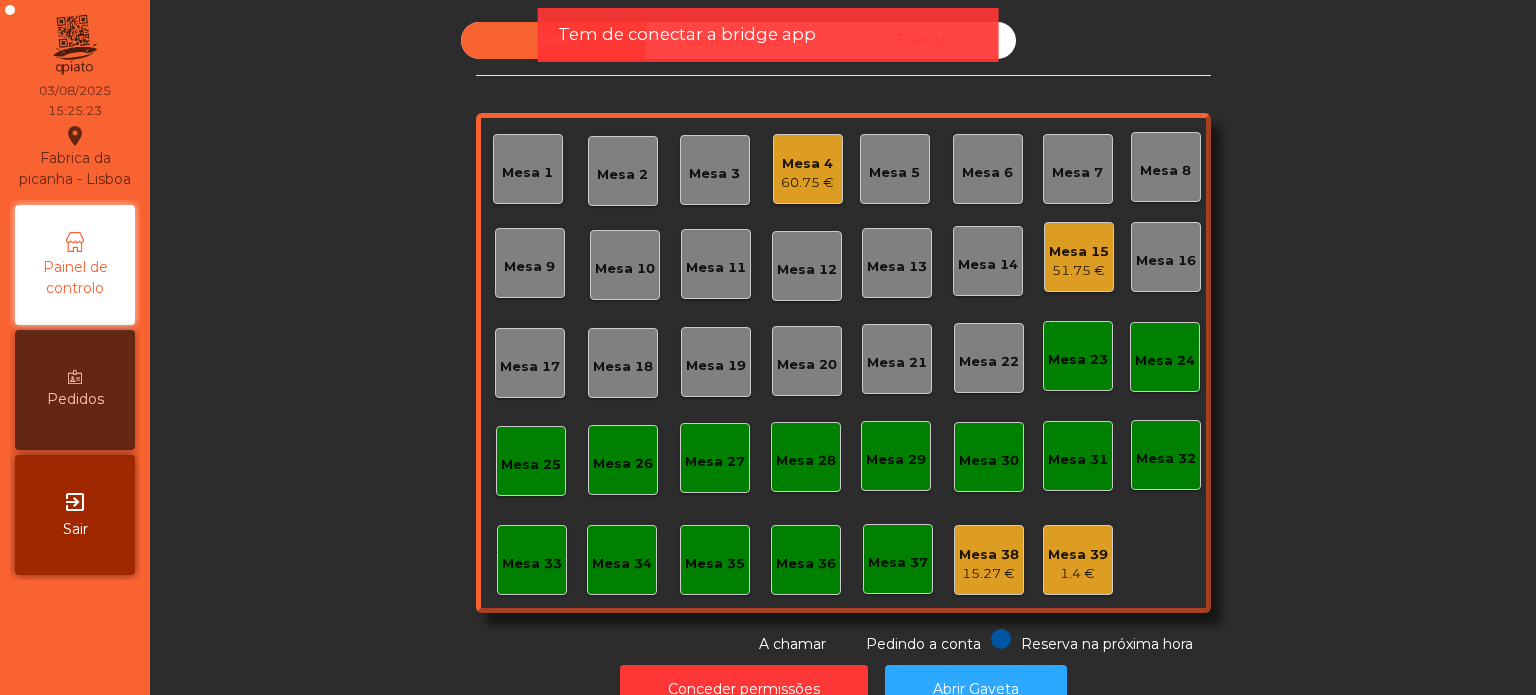 click on "Tem de conectar a bridge app" 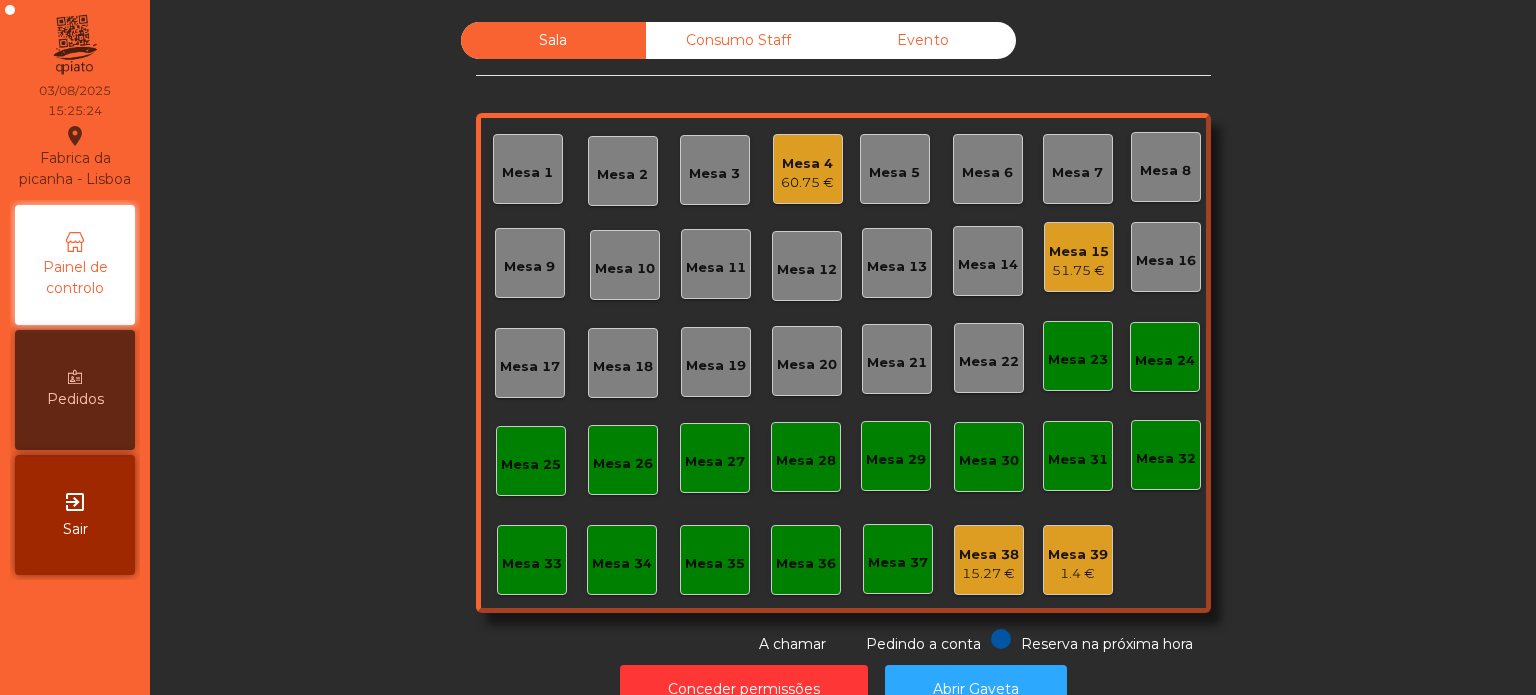 click on "Consumo Staff" 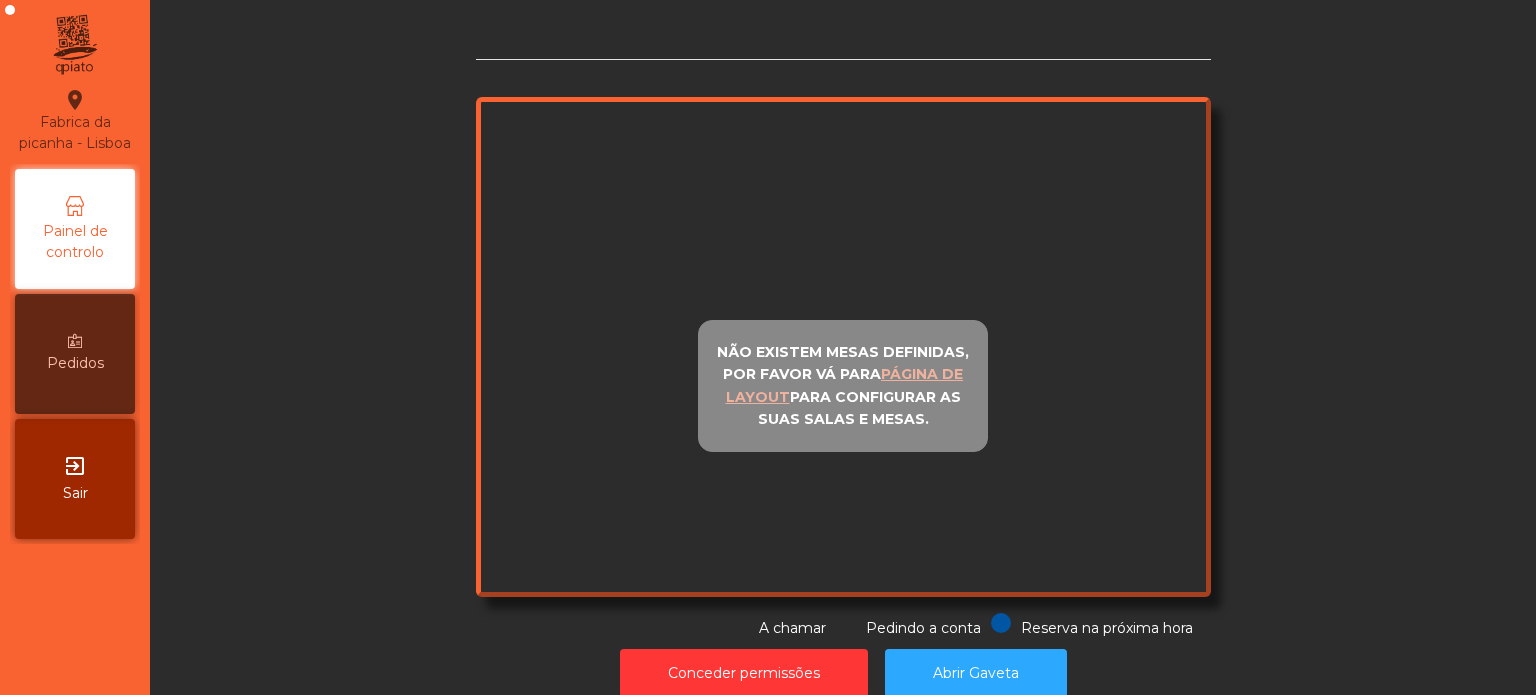 scroll, scrollTop: 0, scrollLeft: 0, axis: both 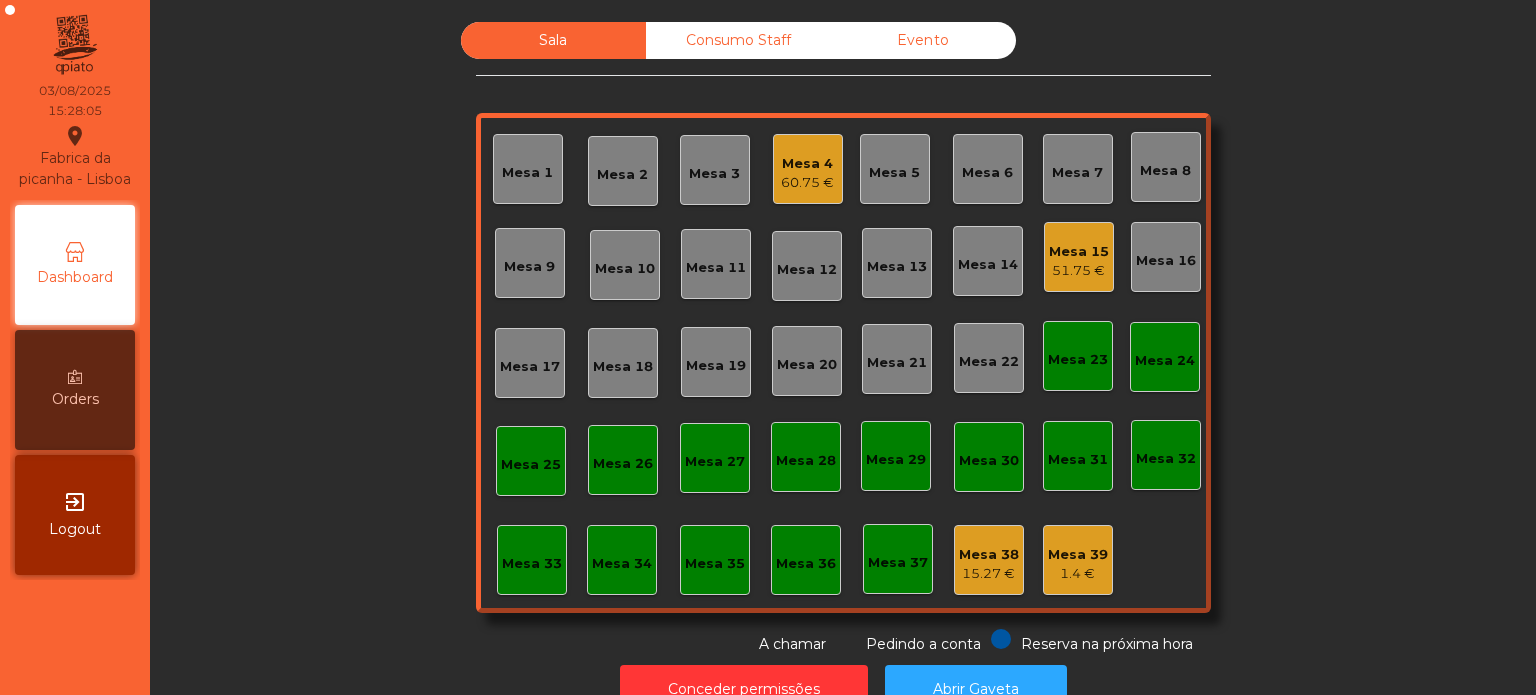 click on "Consumo Staff" 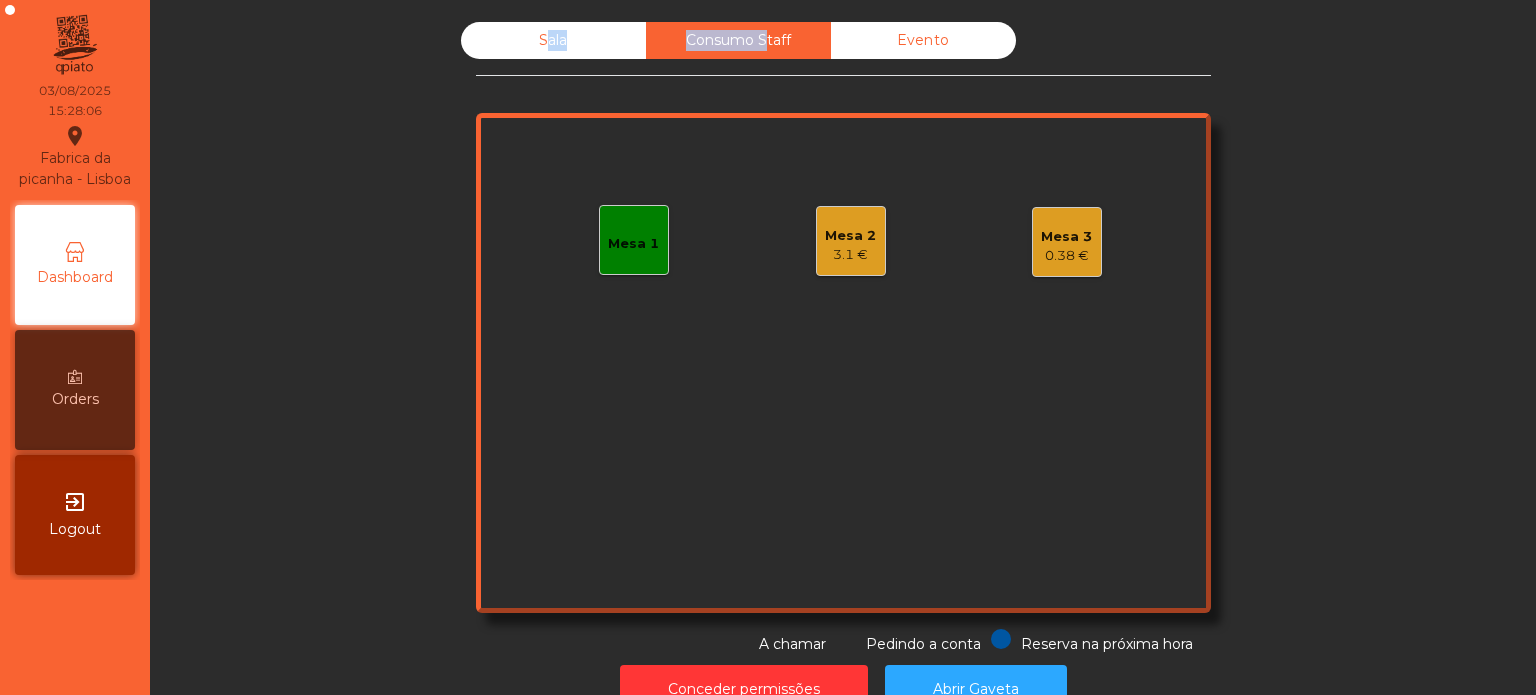 click on "Consumo Staff" 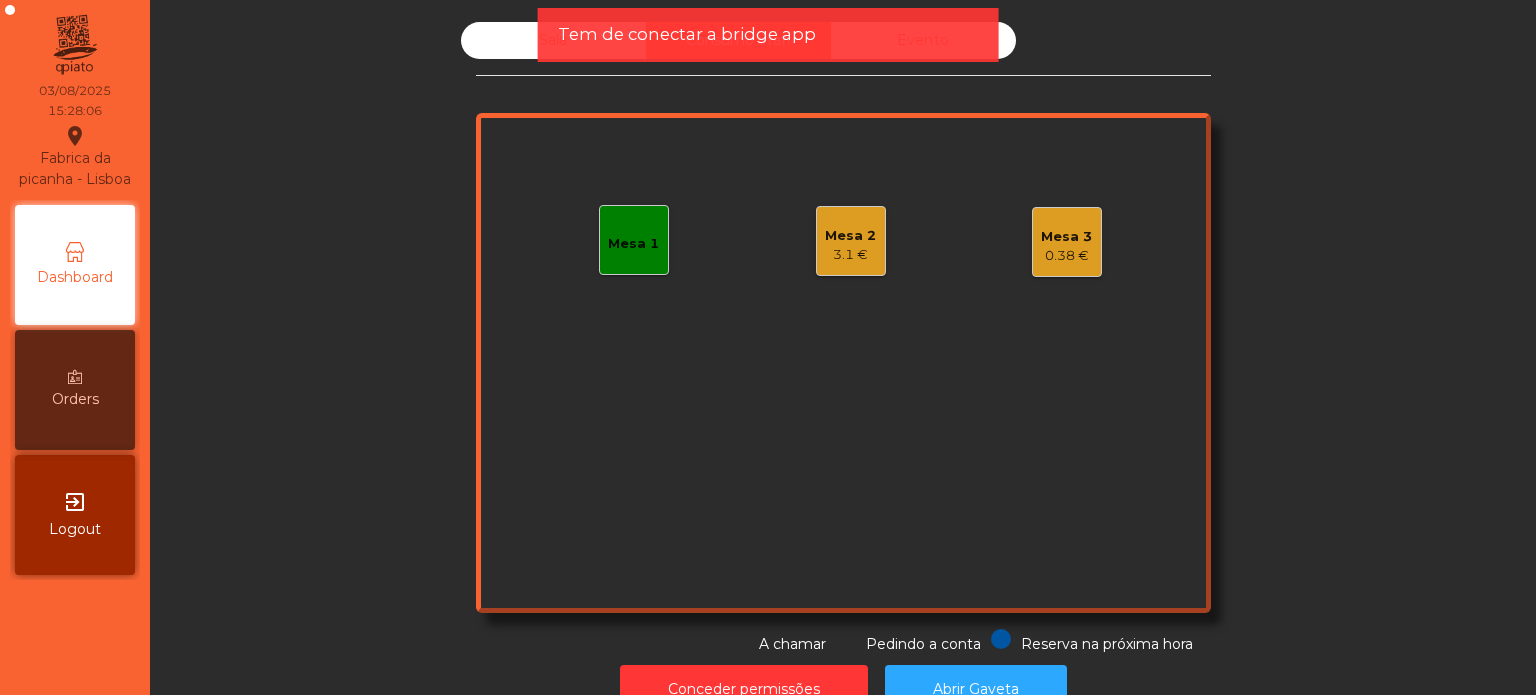 click on "Tem de conectar a bridge app" 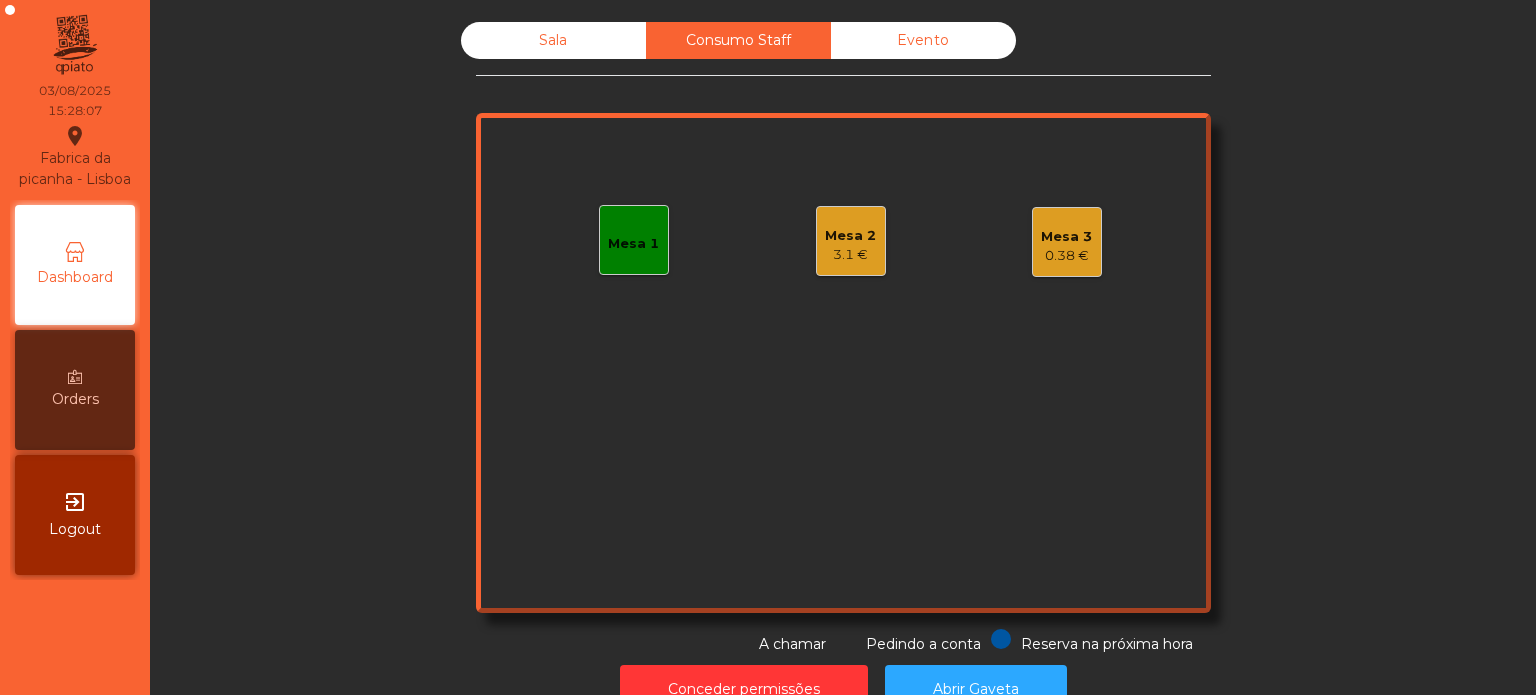 click on "Consumo Staff" 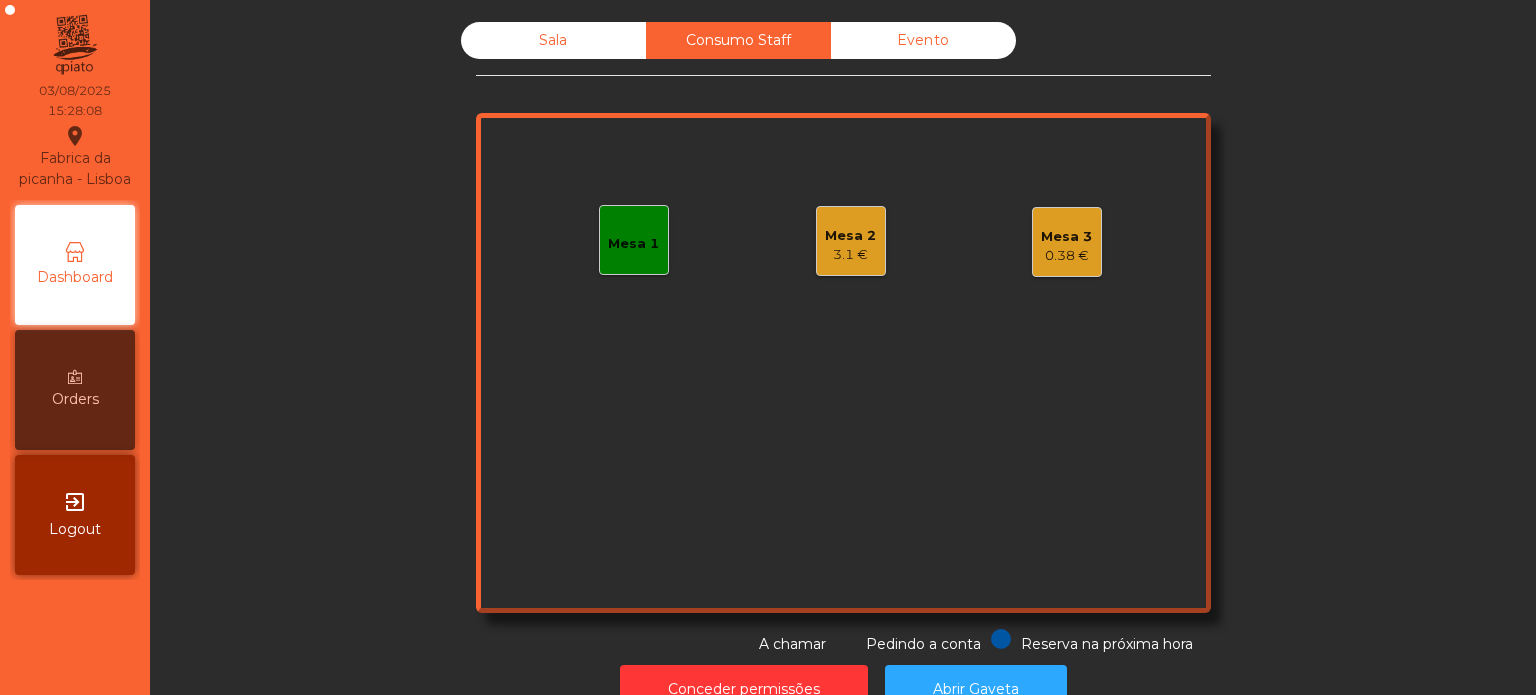 click on "Sala" 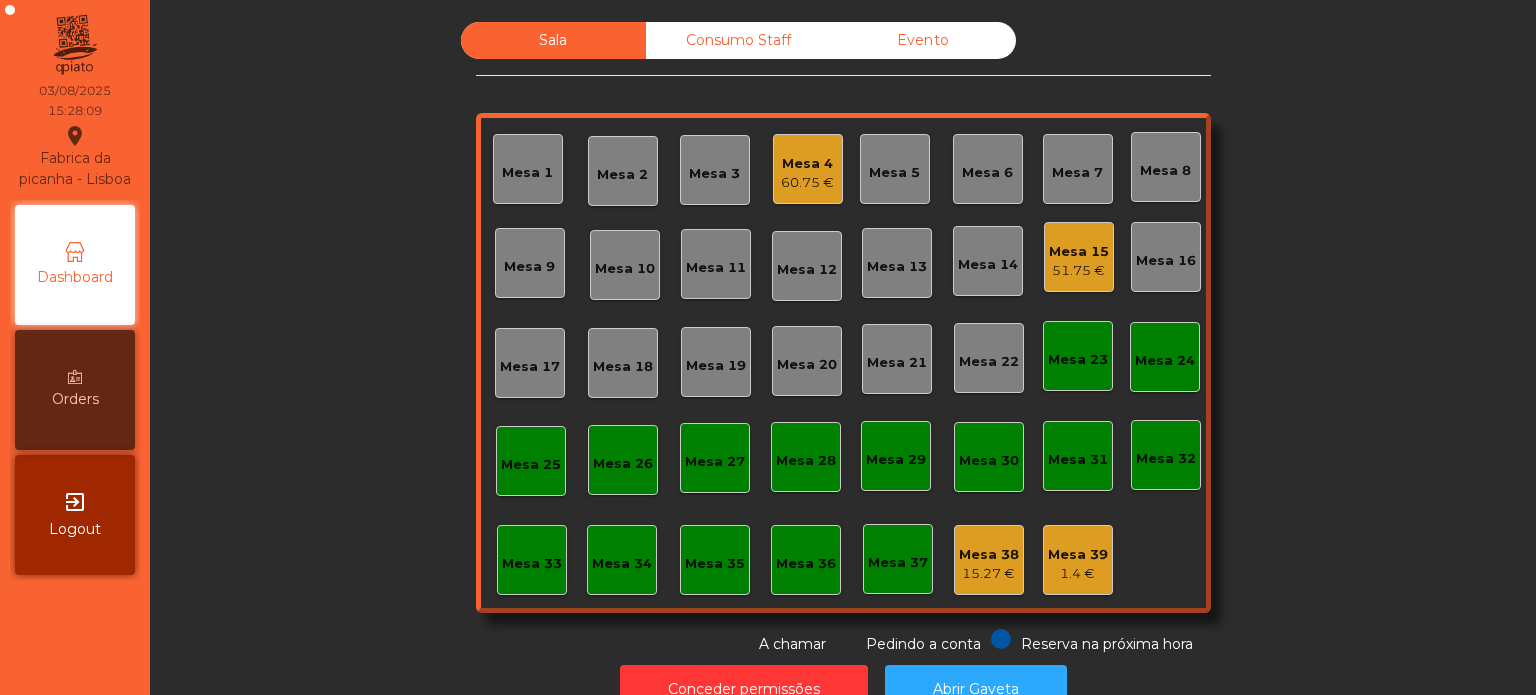 click on "Sala   Consumo Staff   Evento   Mesa 1   Mesa 2   Mesa 3   Mesa 4   60.75 €   Mesa 5   Mesa 6   Mesa 7   Mesa 8   Mesa 9   Mesa 10   Mesa 11   Mesa 12   Mesa 13   Mesa 14   Mesa 15   51.75 €   Mesa 16   Mesa 17   Mesa 18   Mesa 19   Mesa 20   Mesa 21   Mesa 22   Mesa 23   Mesa 24   Mesa 25   Mesa 26   Mesa 27   Mesa 28   Mesa 29   Mesa 30   Mesa 31   Mesa 32   Mesa 33   Mesa 34   Mesa 35   Mesa 36   Mesa 37   Mesa 38   15.27 €   Mesa 39   1.4 €  Reserva na próxima hora Pedindo a conta A chamar  Conceder permissões   Abrir Gaveta" 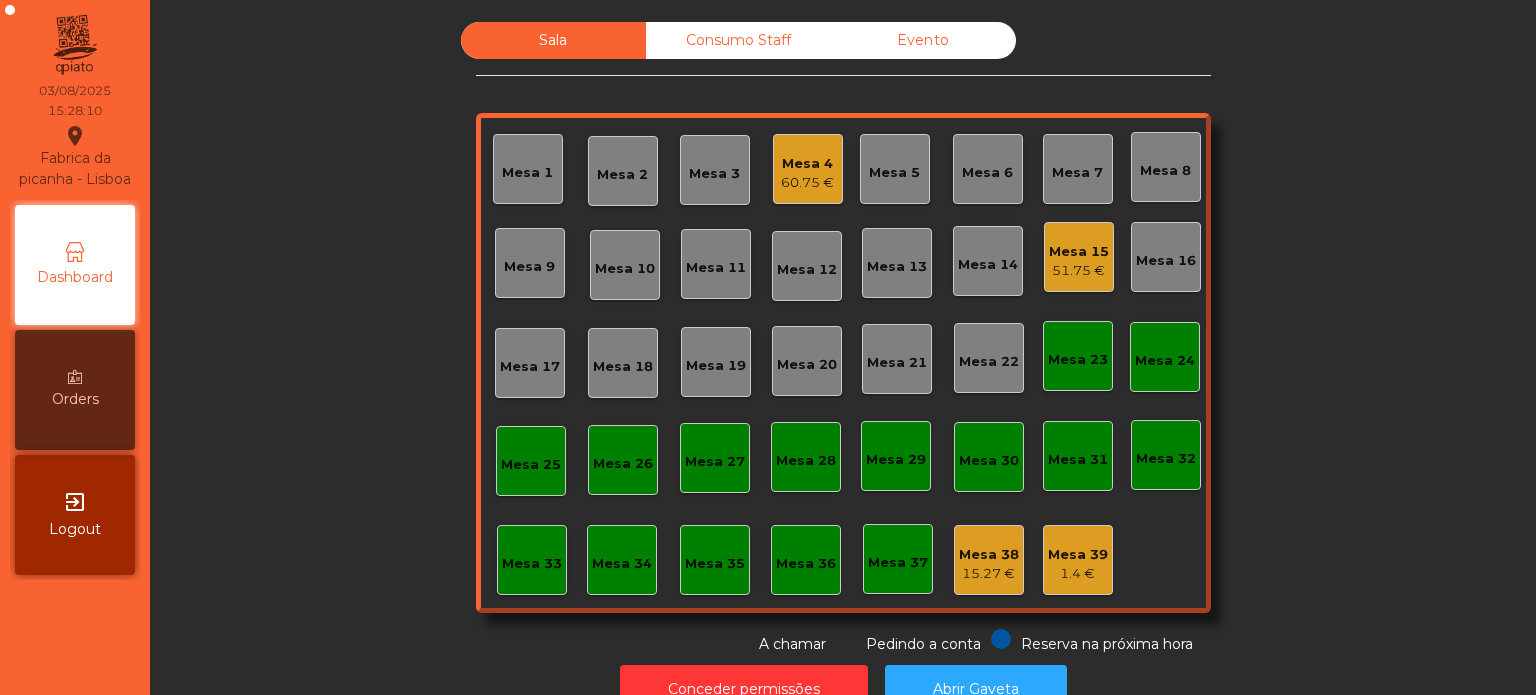 click on "Consumo Staff" 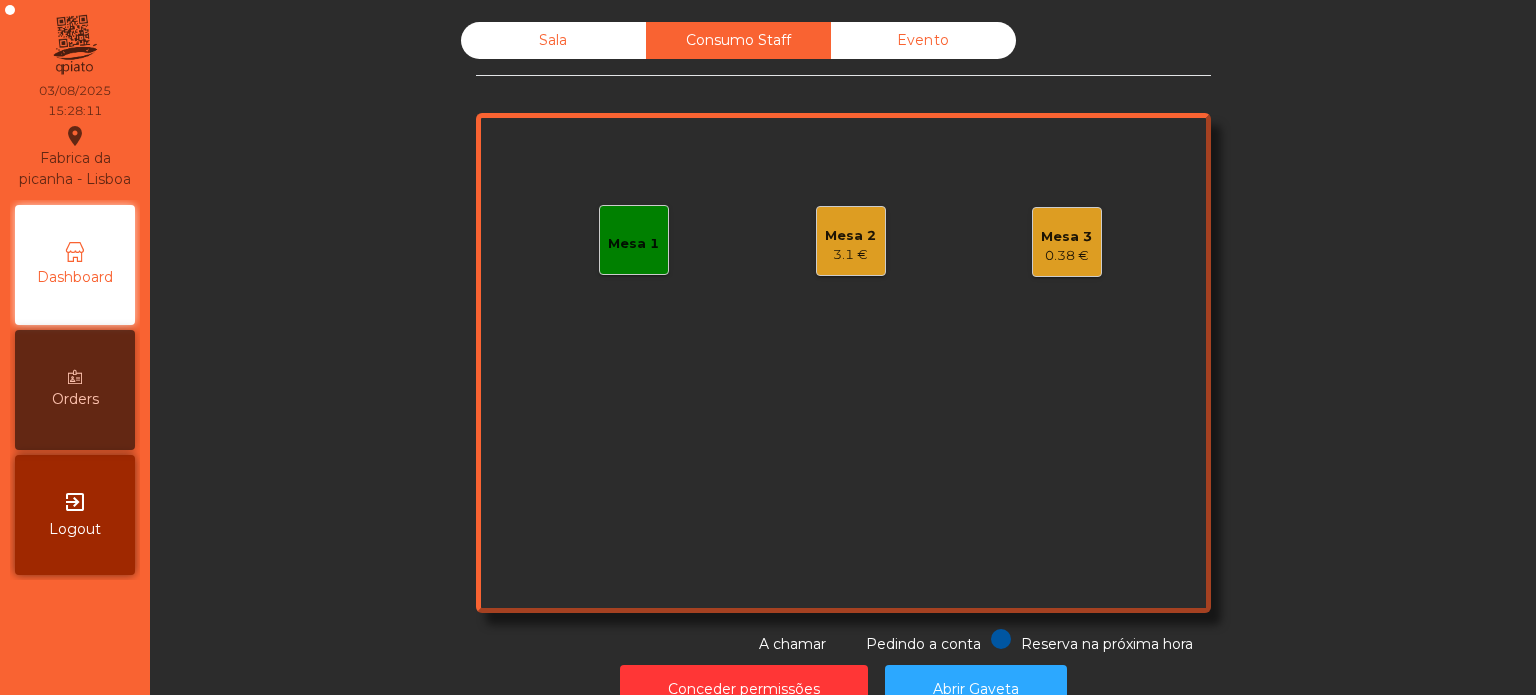 click on "Mesa 2" 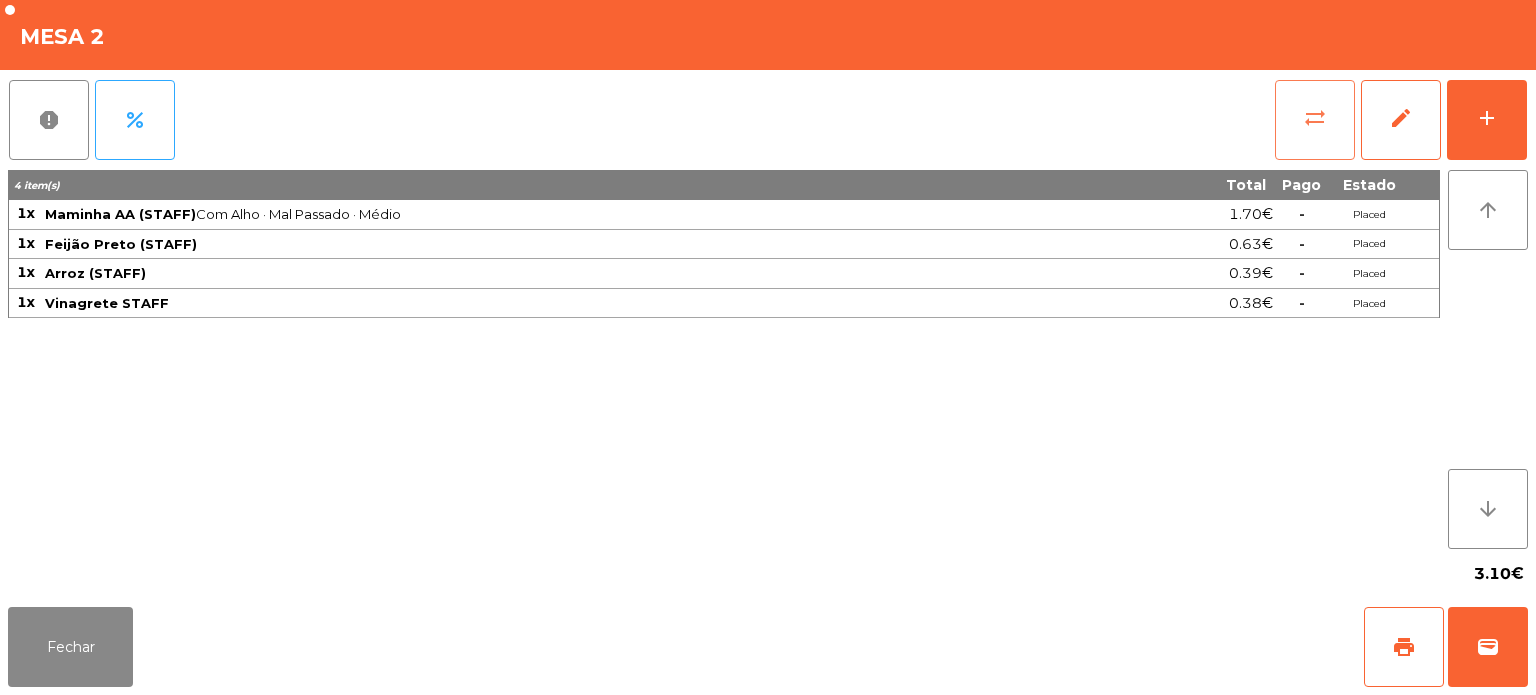 click on "sync_alt" 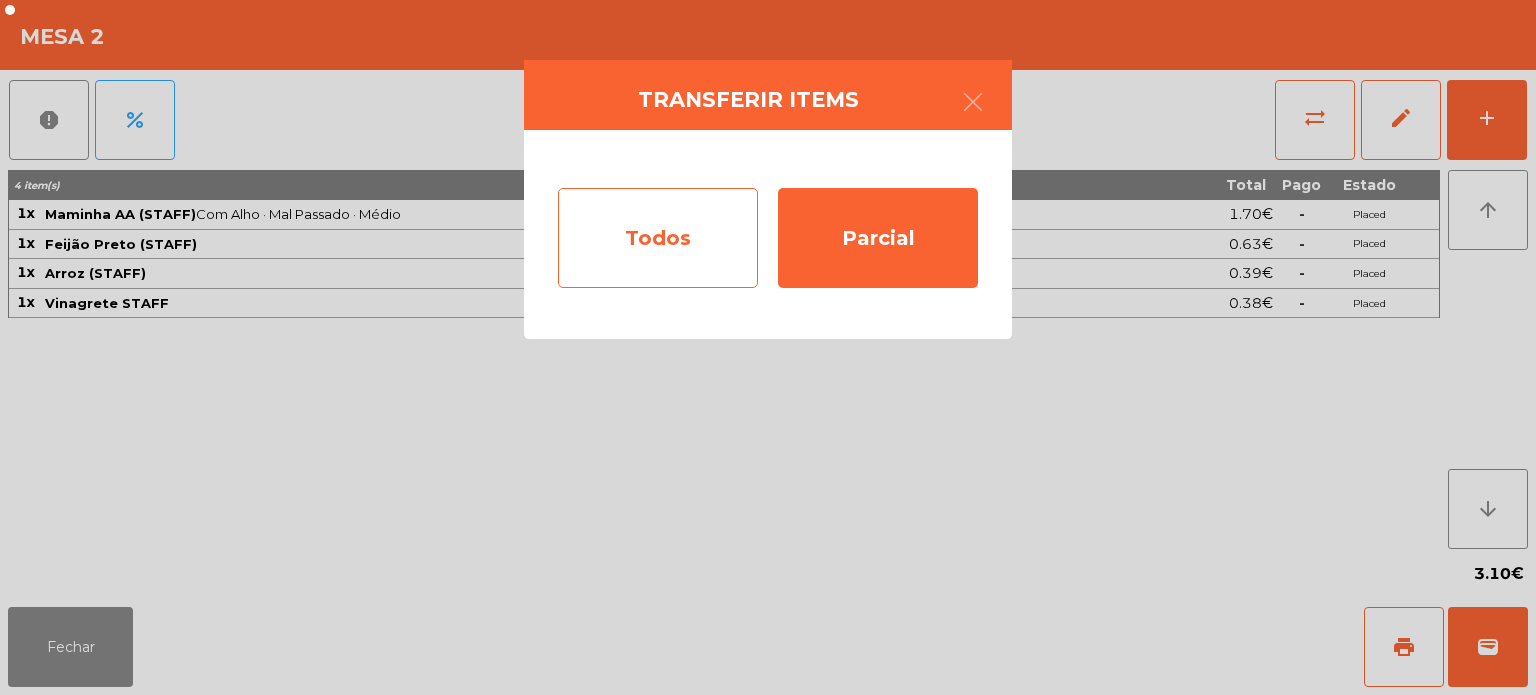 click on "Todos" 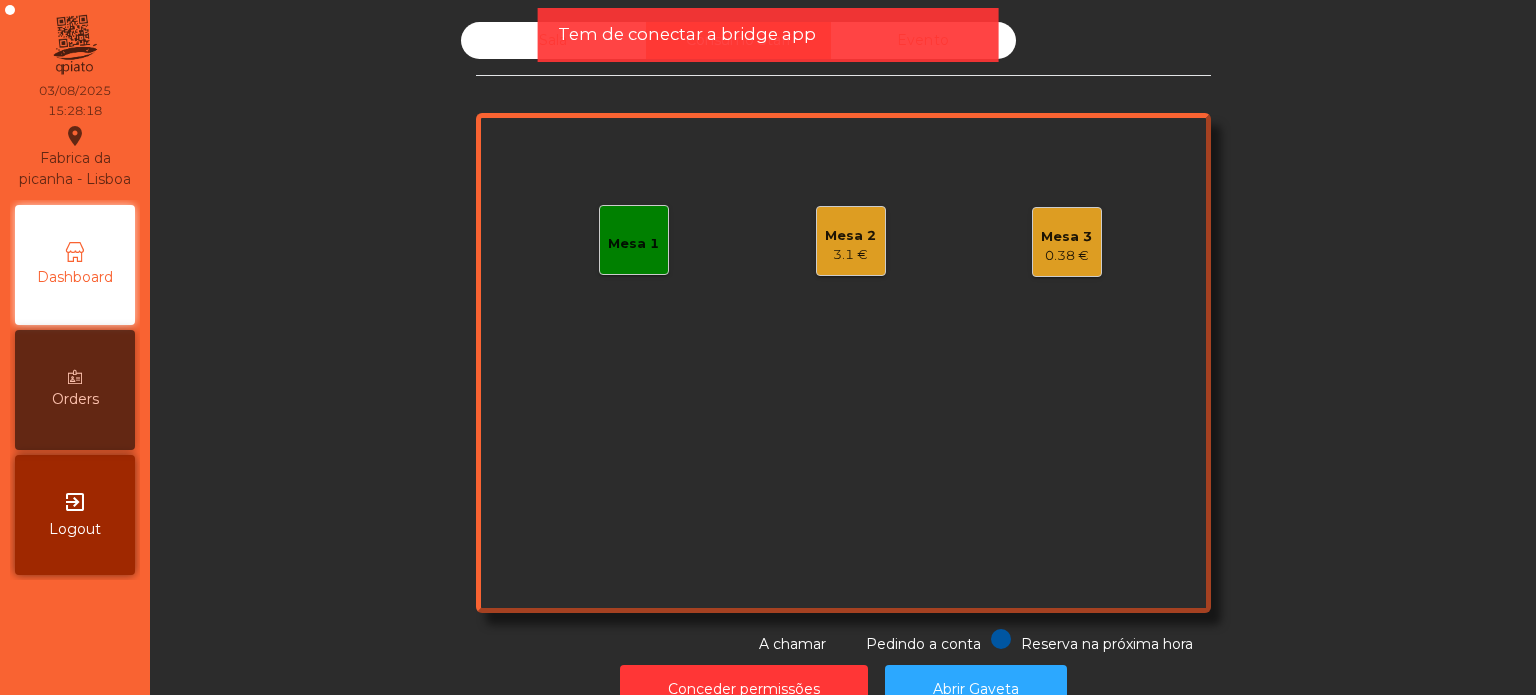 click on "Tem de conectar a bridge app" 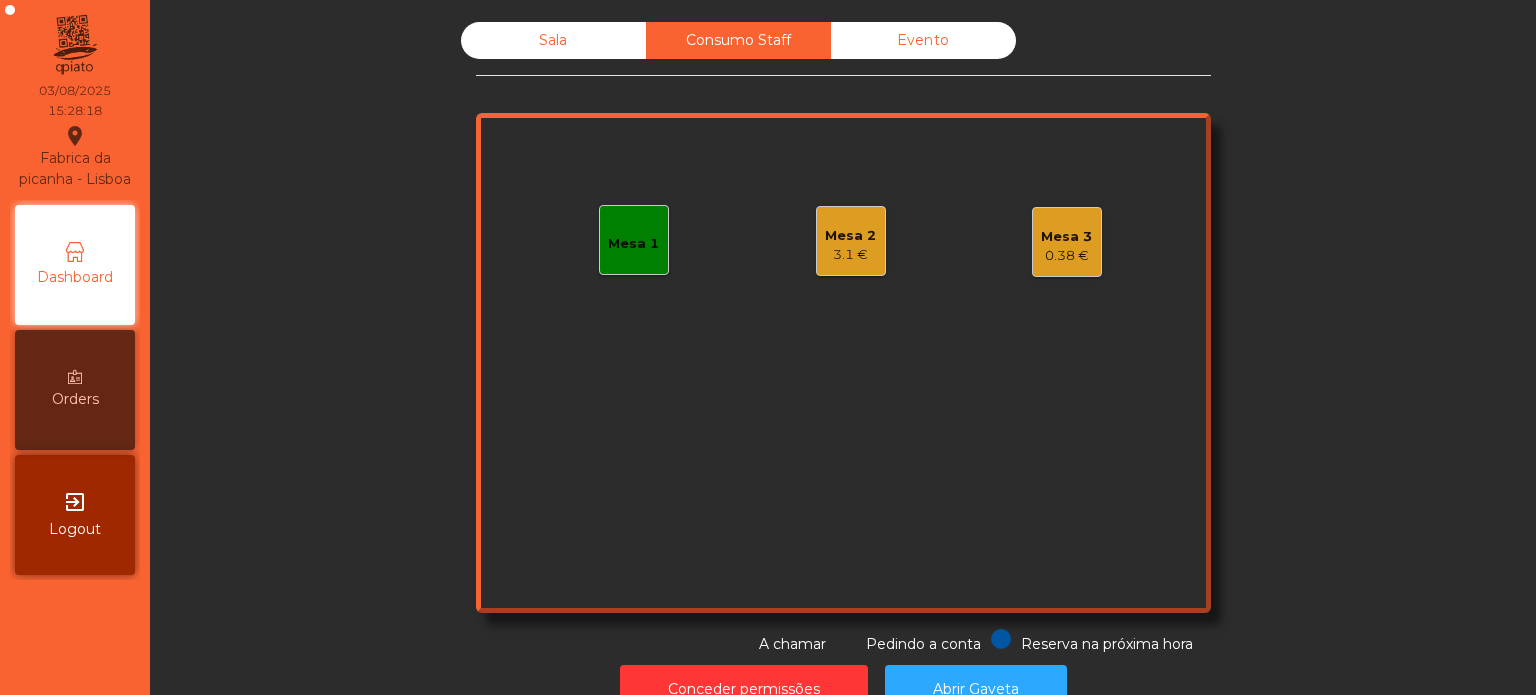 click on "Tem de conectar a bridge app" 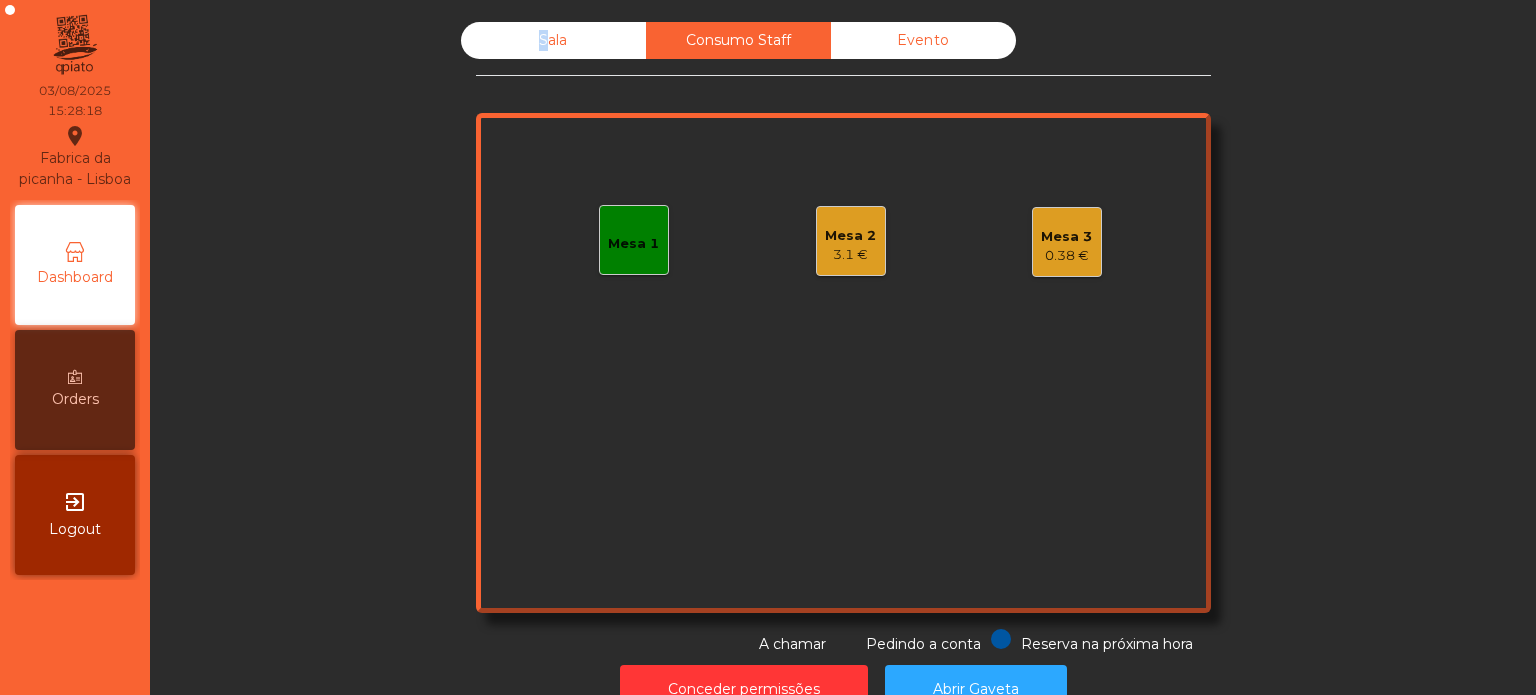 click on "Evento" 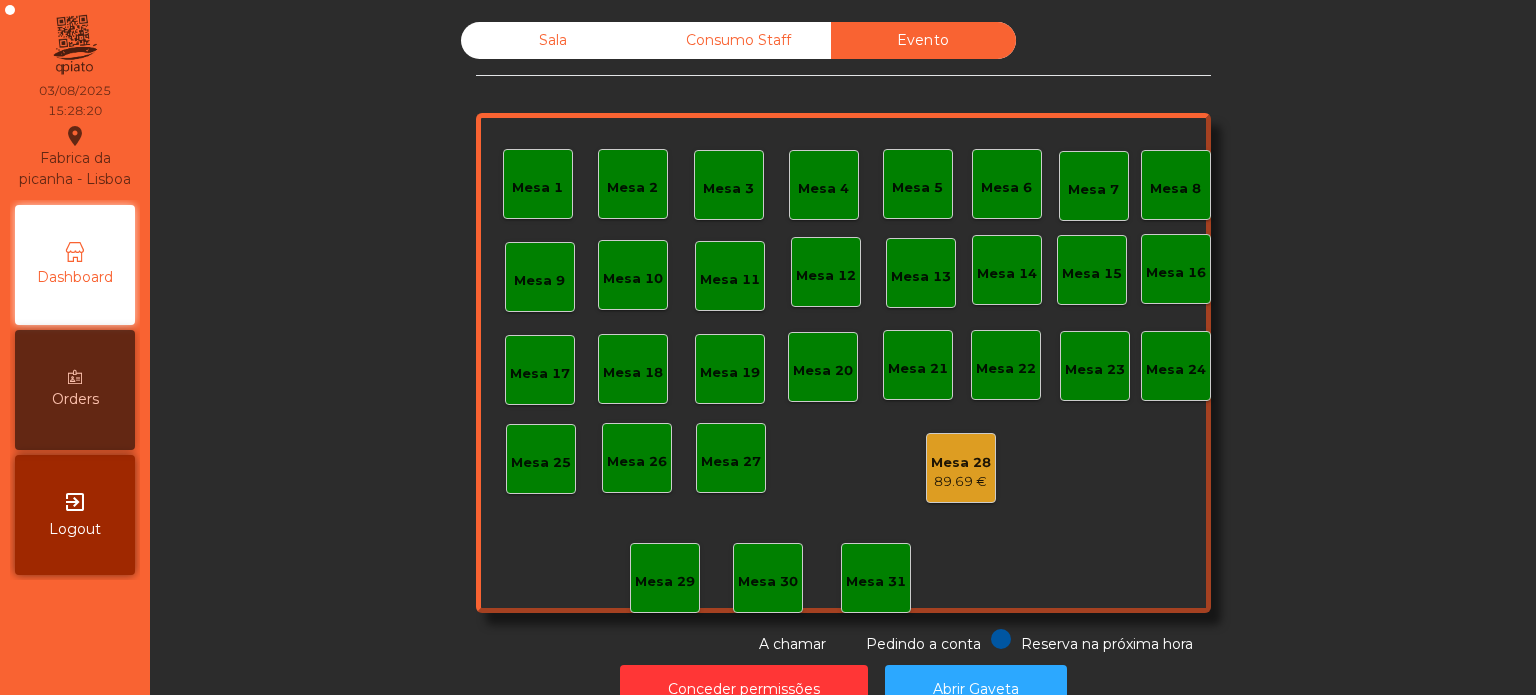 click on "89.69 €" 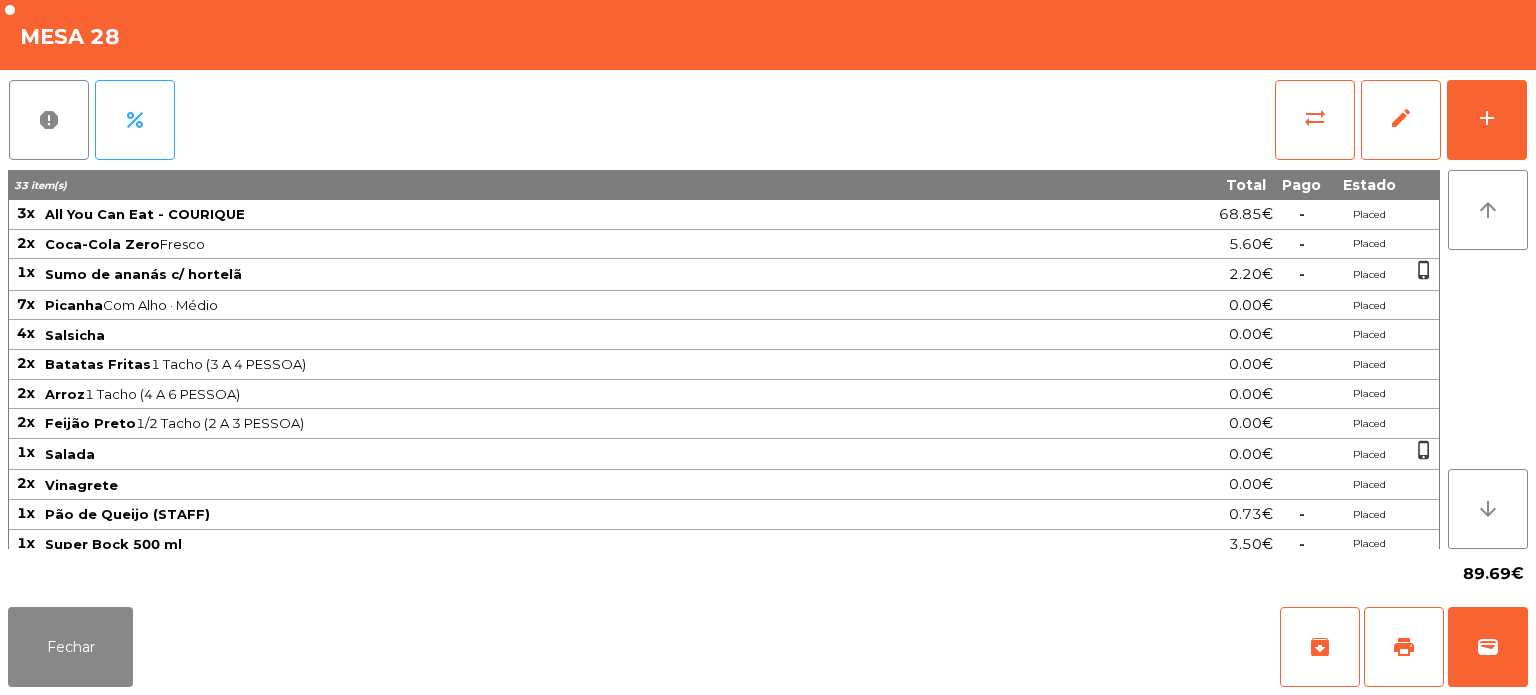 click on "Vinagrete" 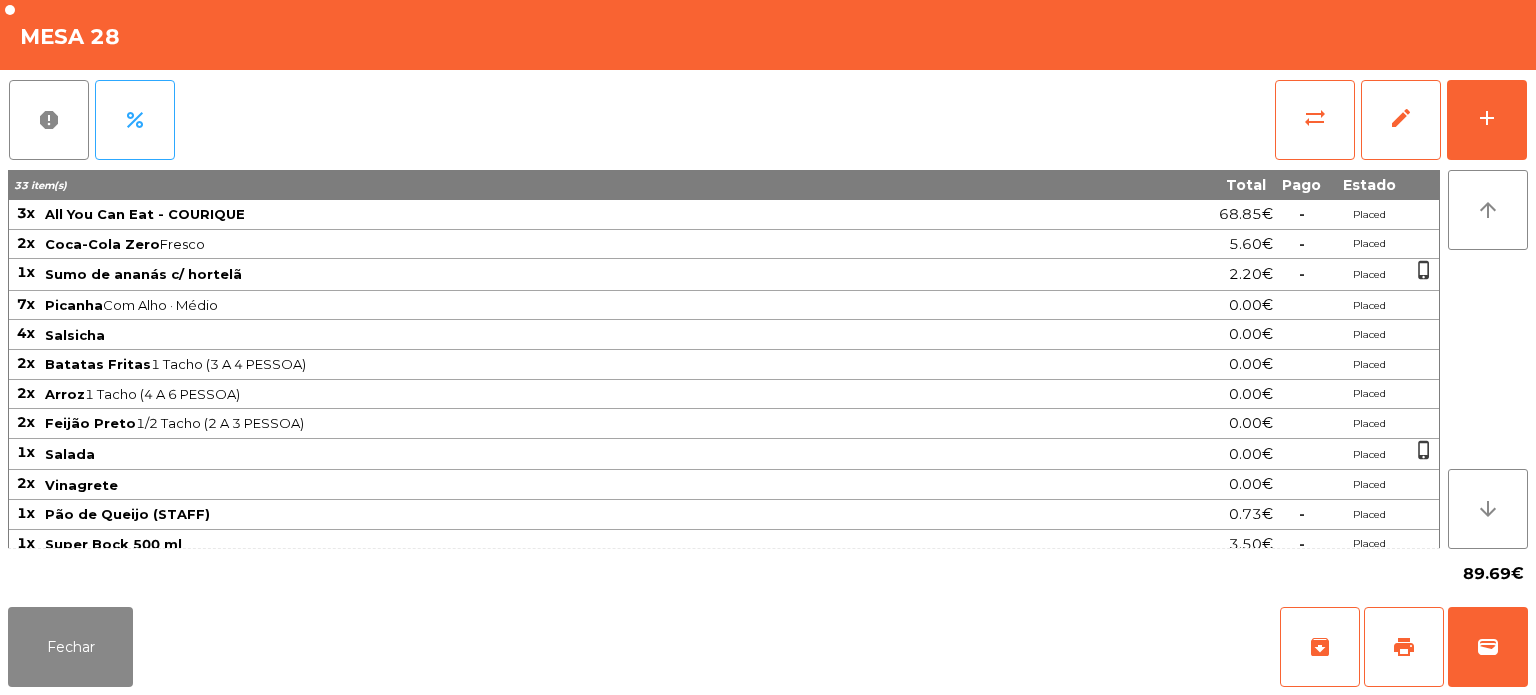 click on "Vinagrete" 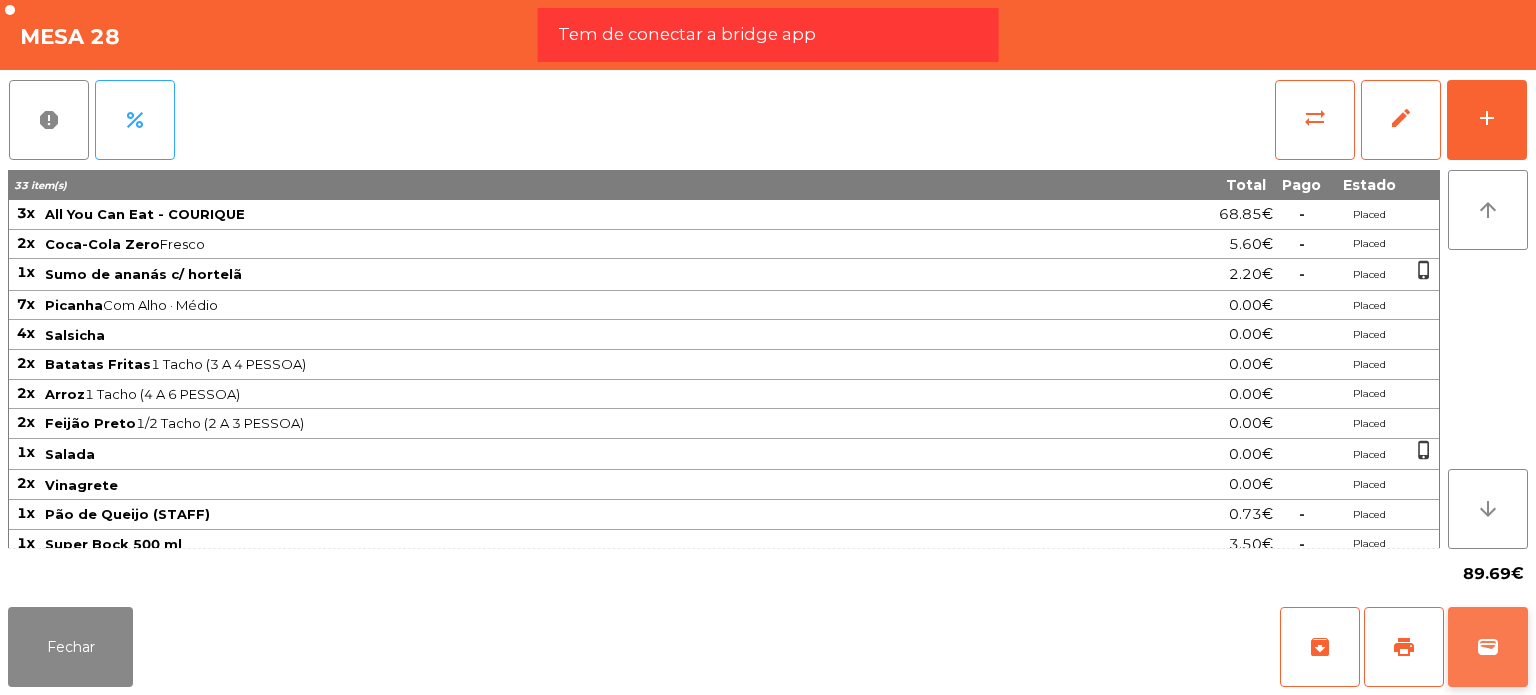 click on "wallet" 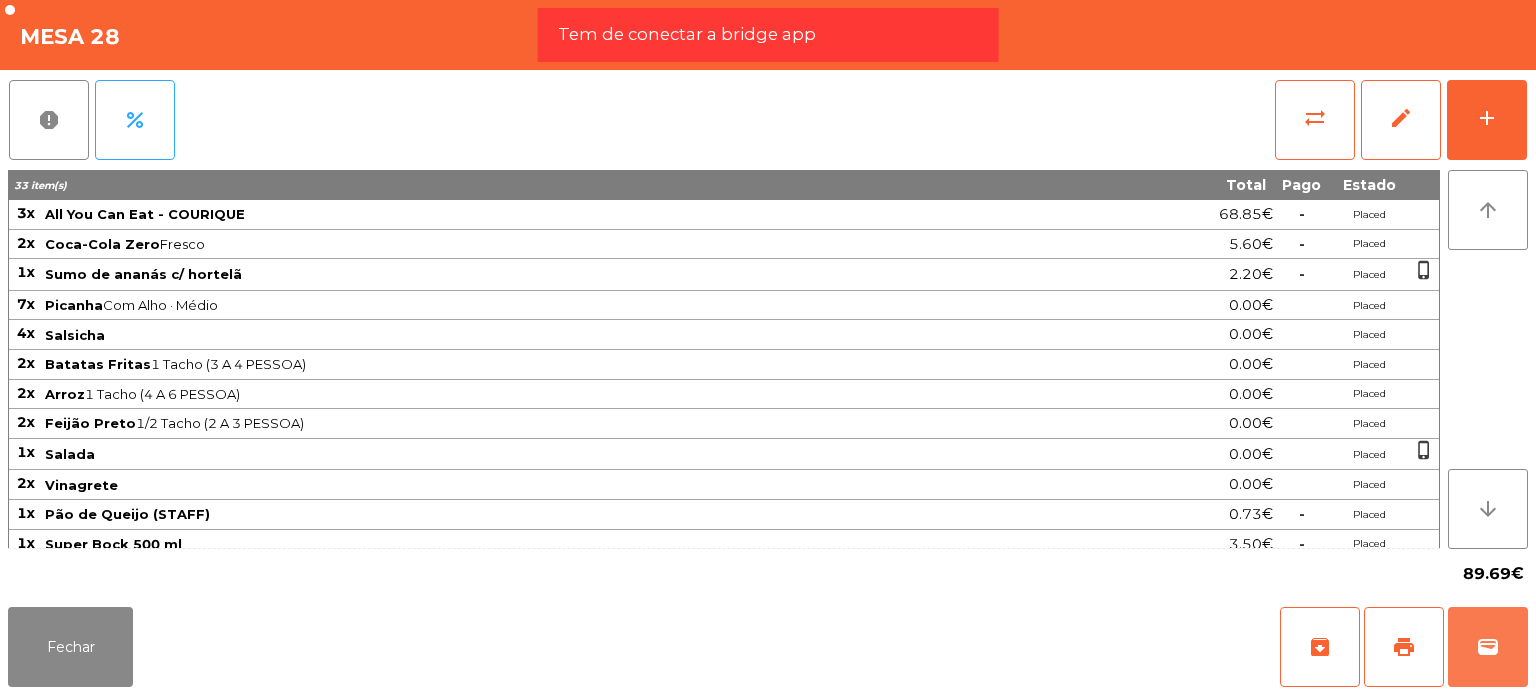 type 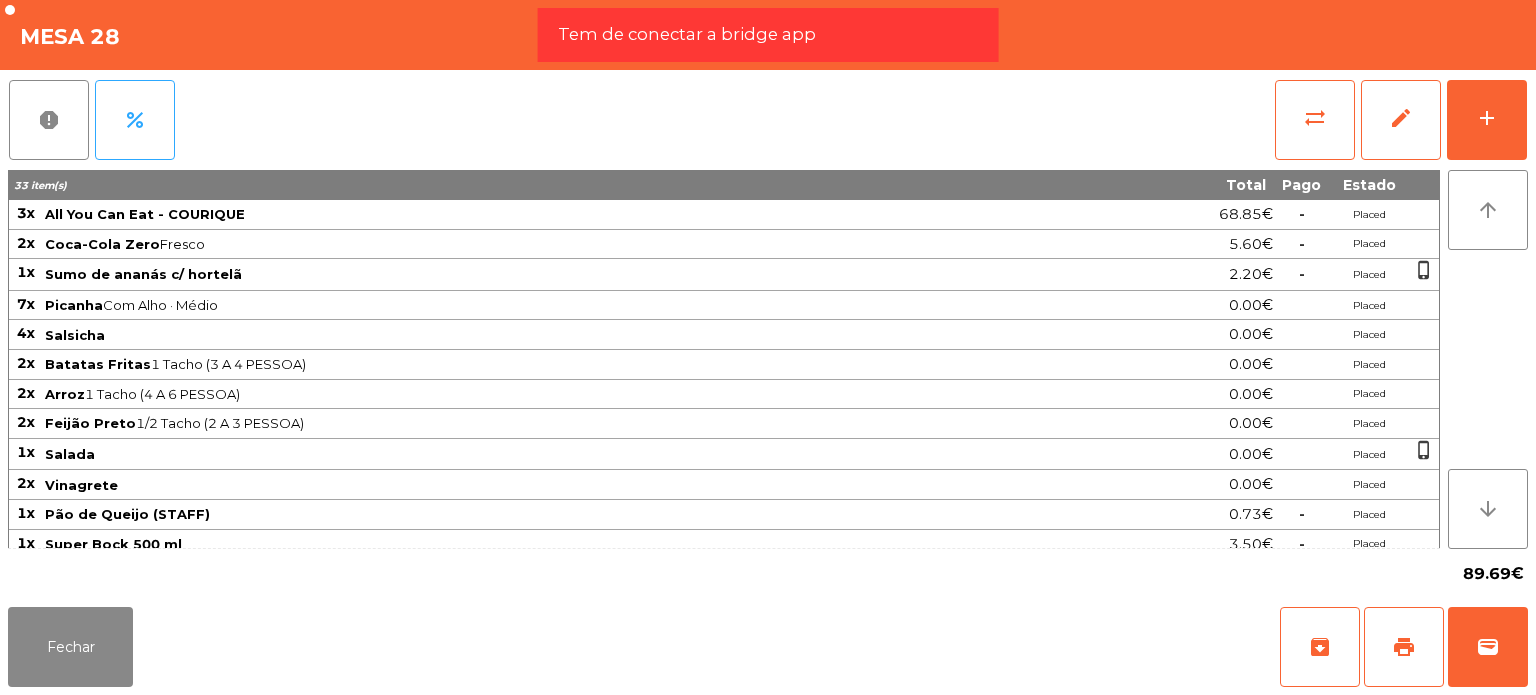 click on "Fechar   archive   print   wallet" 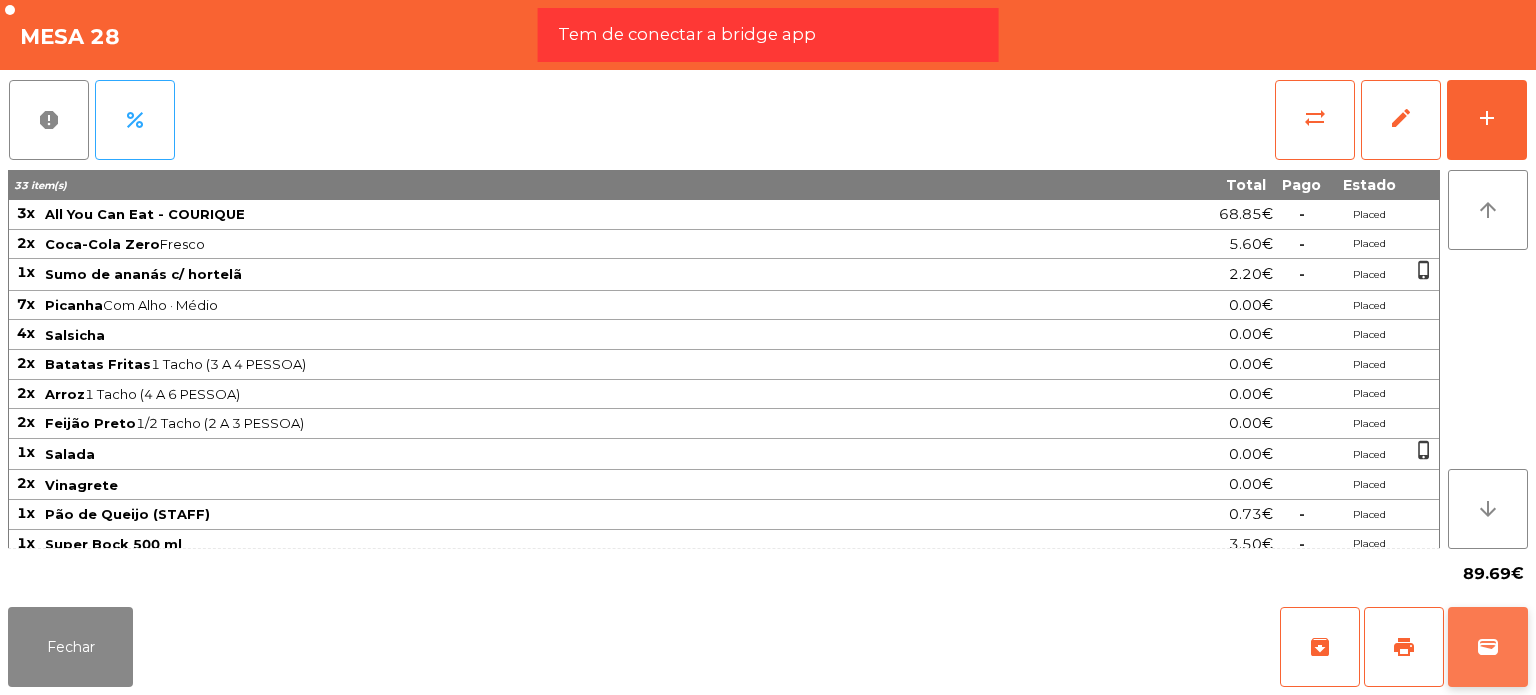 click on "wallet" 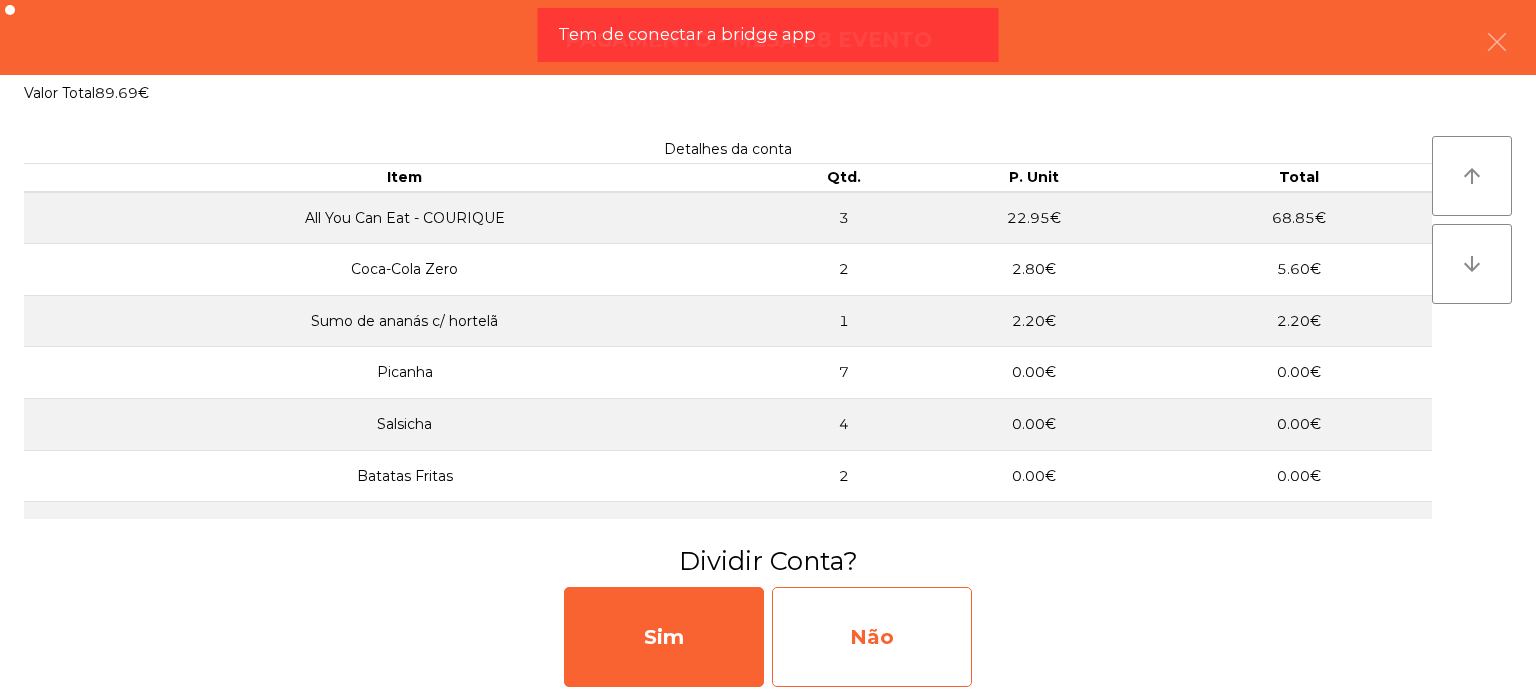 click on "Não" 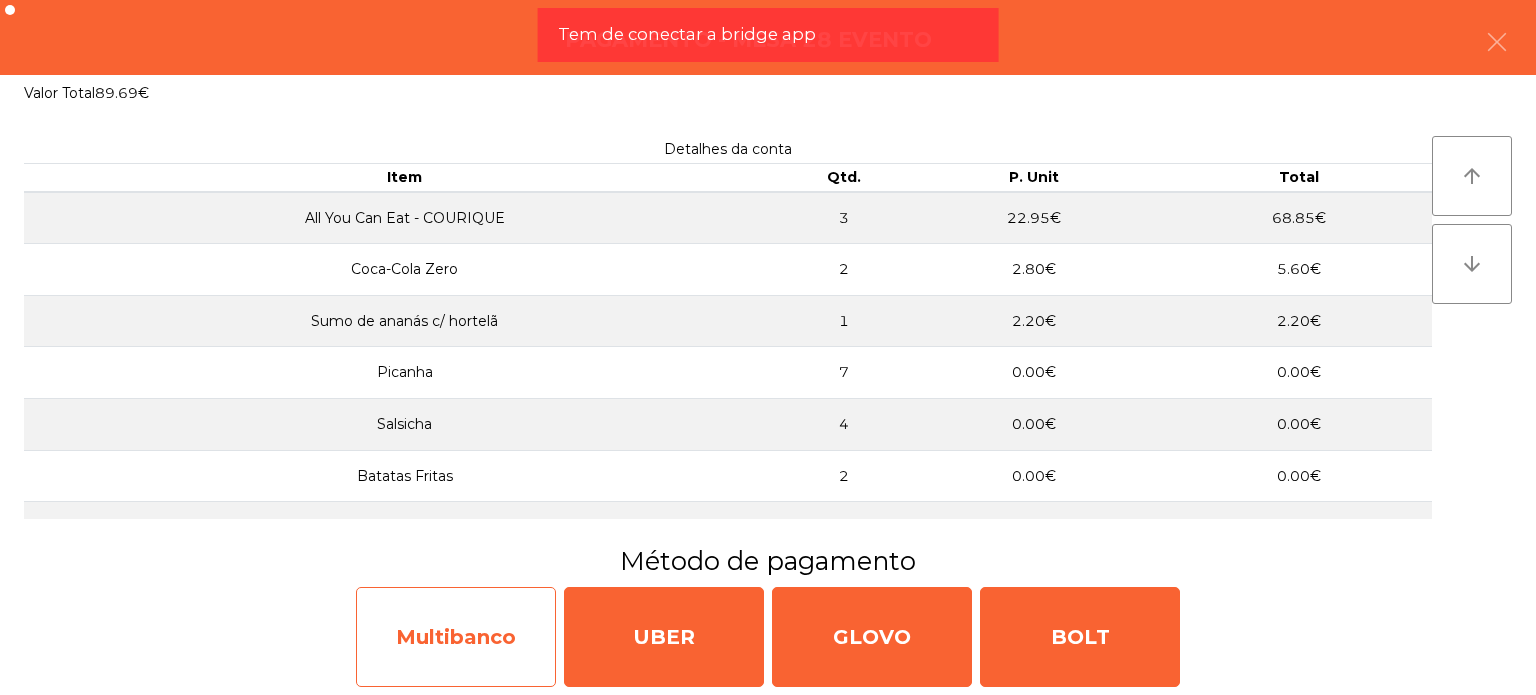 click on "Multibanco" 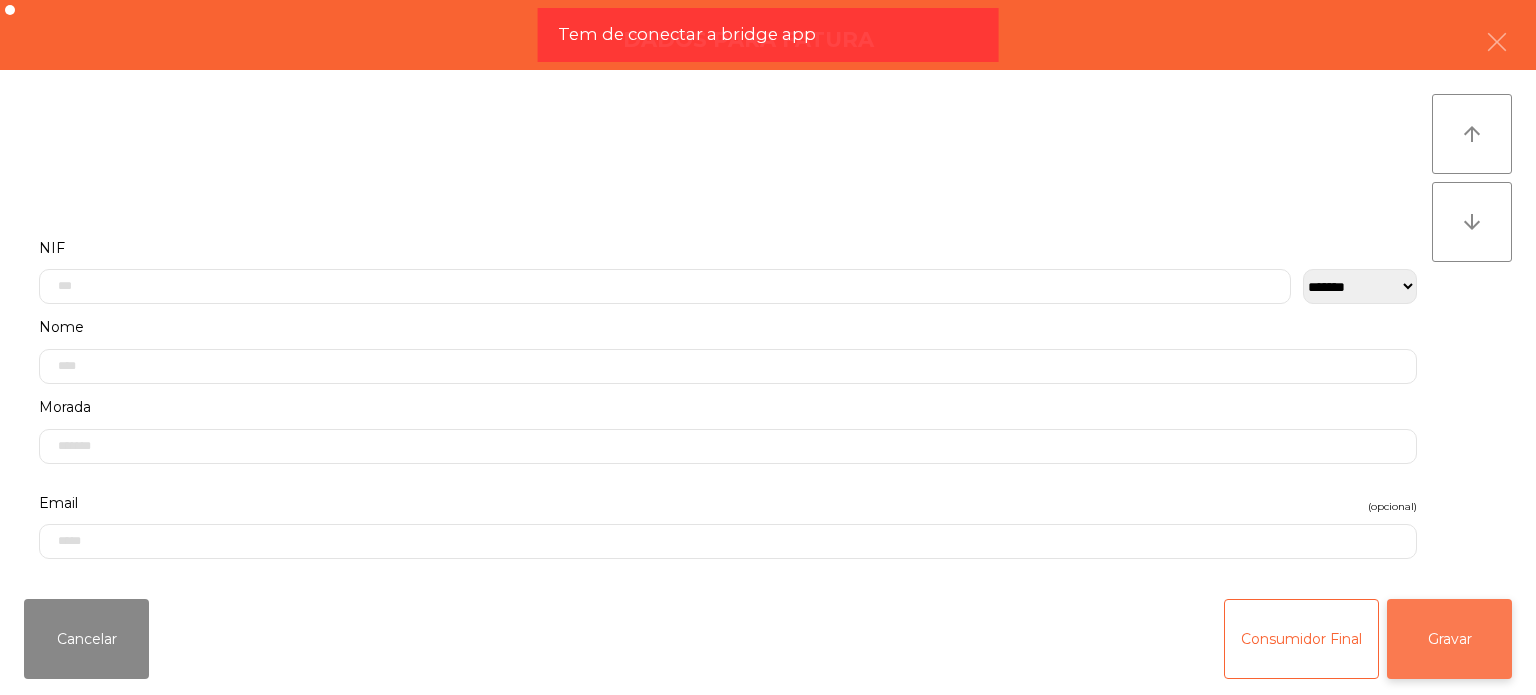 click on "Gravar" 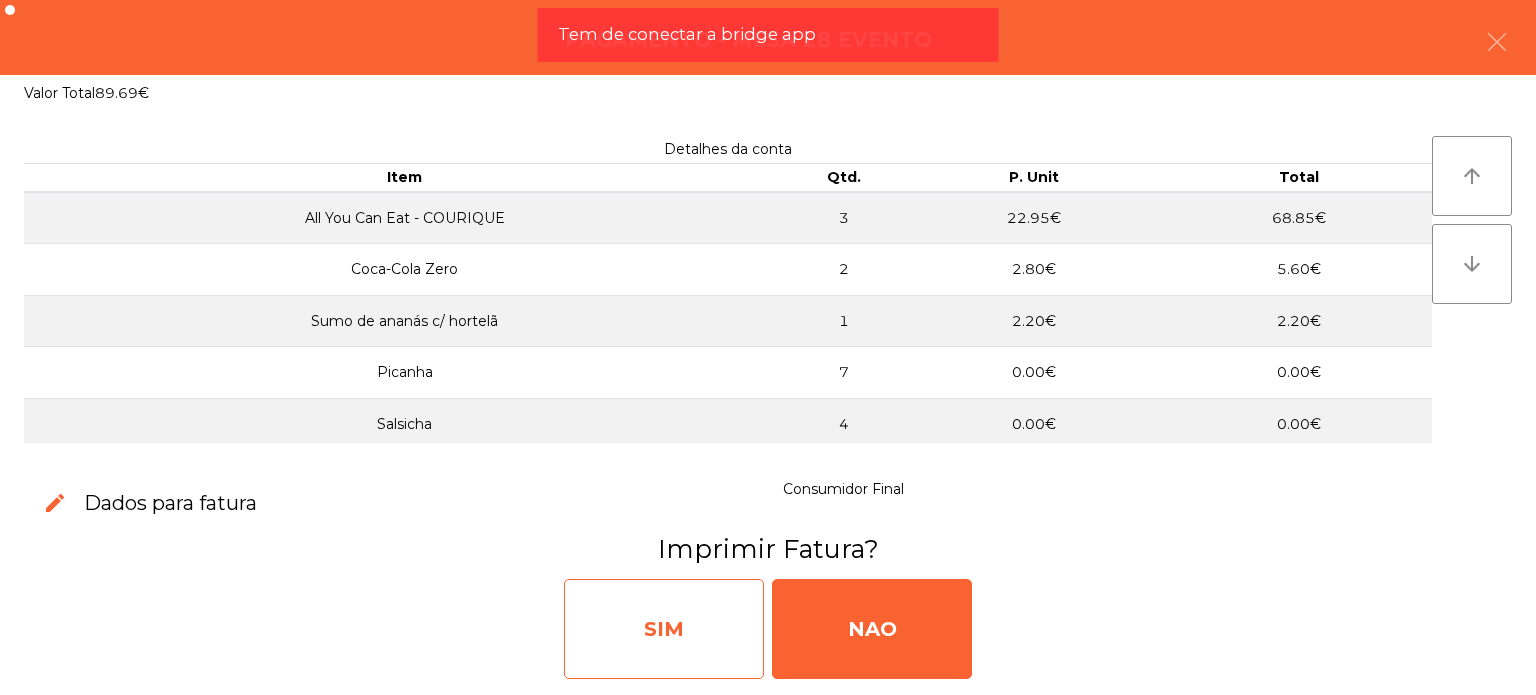 click on "SIM" 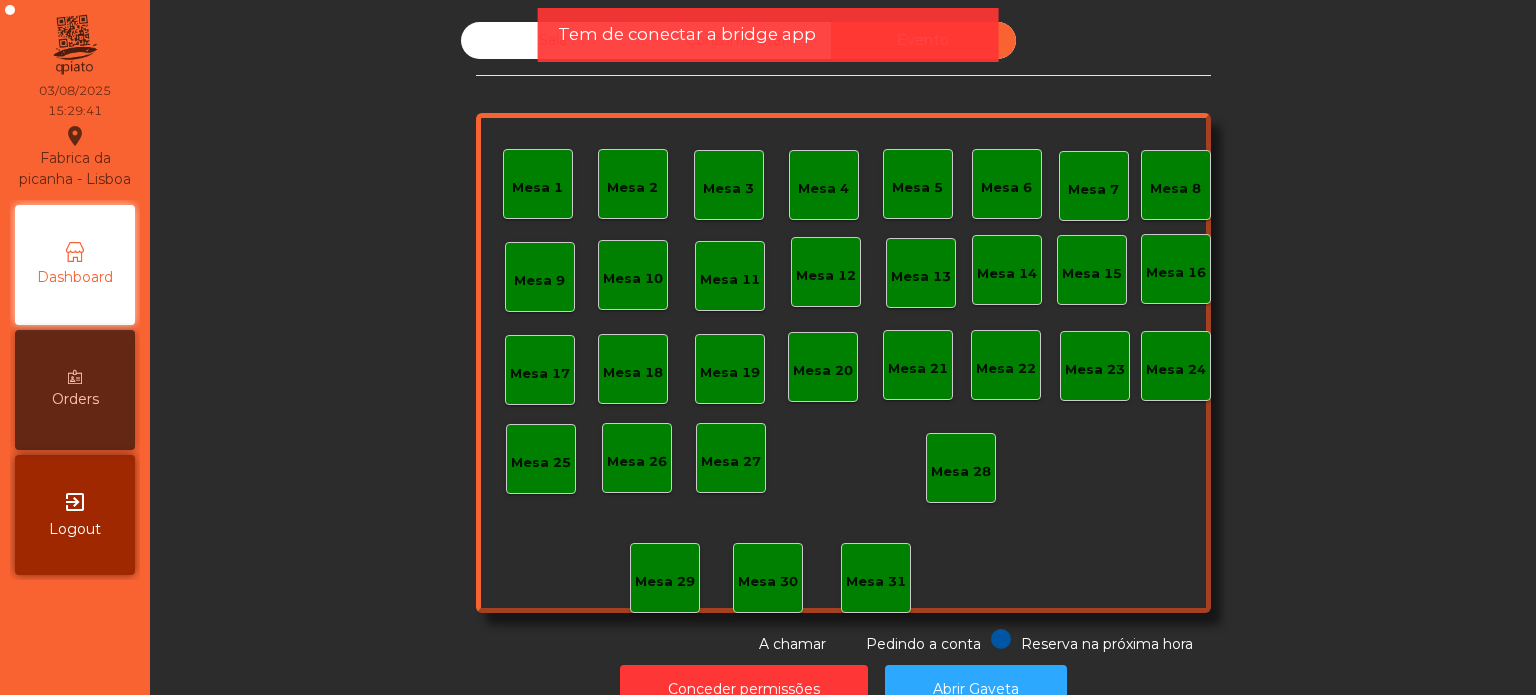click on "Tem de conectar a bridge app" 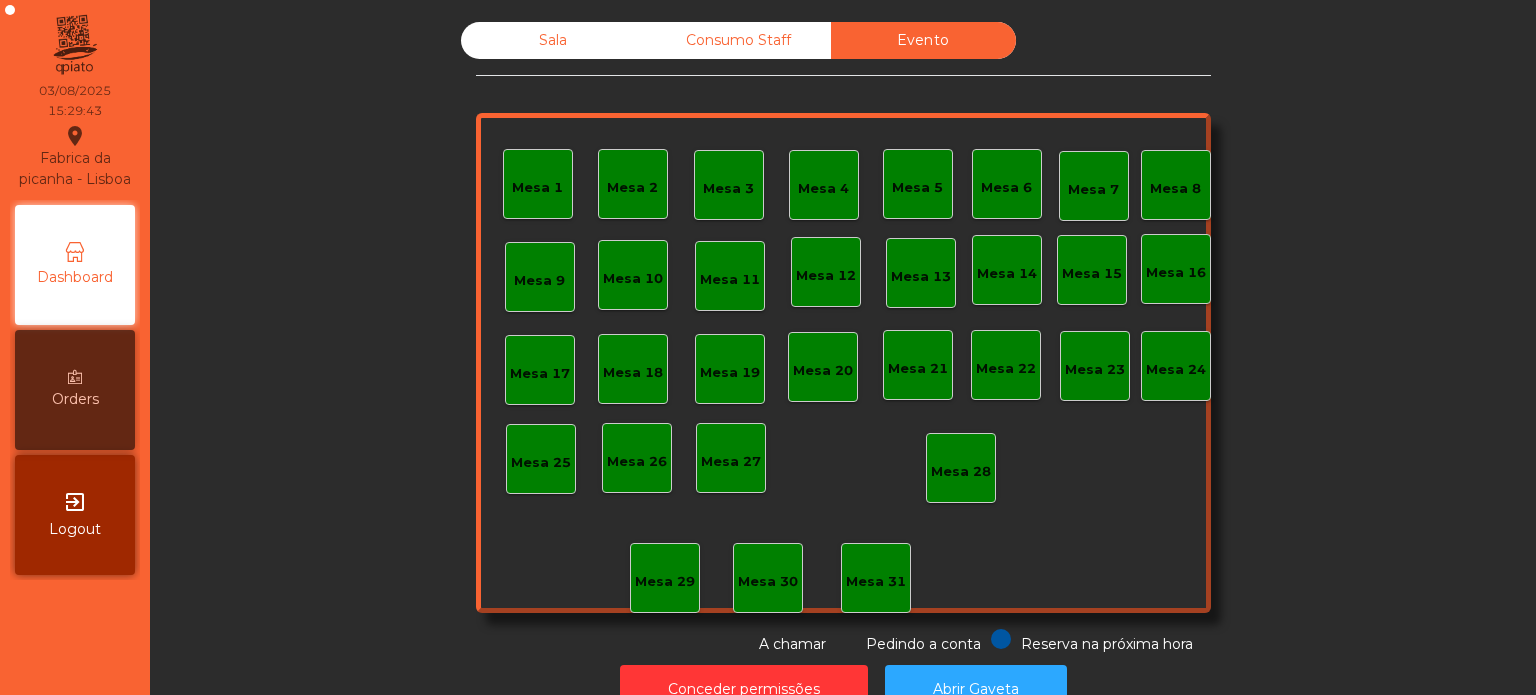 click on "Consumo Staff" 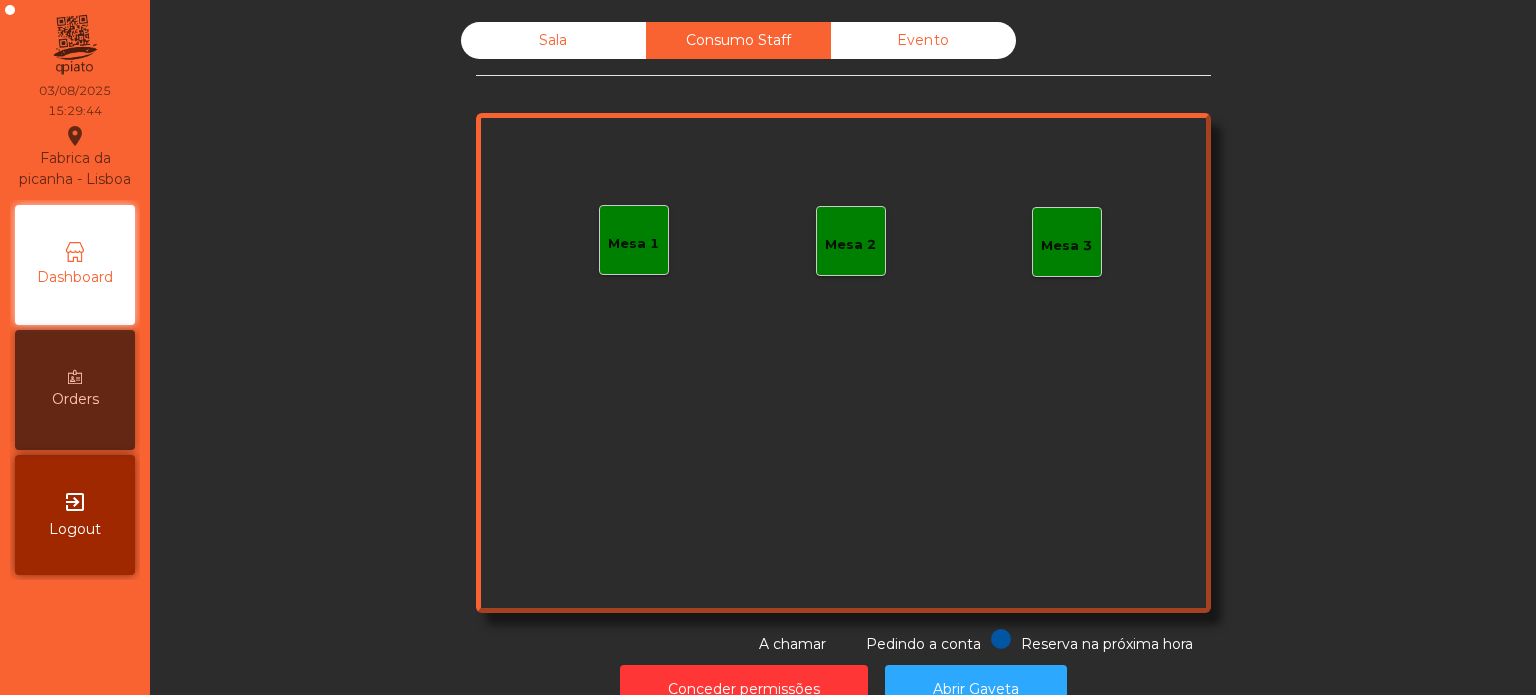click on "Sala   Consumo Staff   Evento   Mesa 1   Mesa 2   Mesa 3  Reserva na próxima hora Pedindo a conta A chamar  Conceder permissões   Abrir Gaveta" 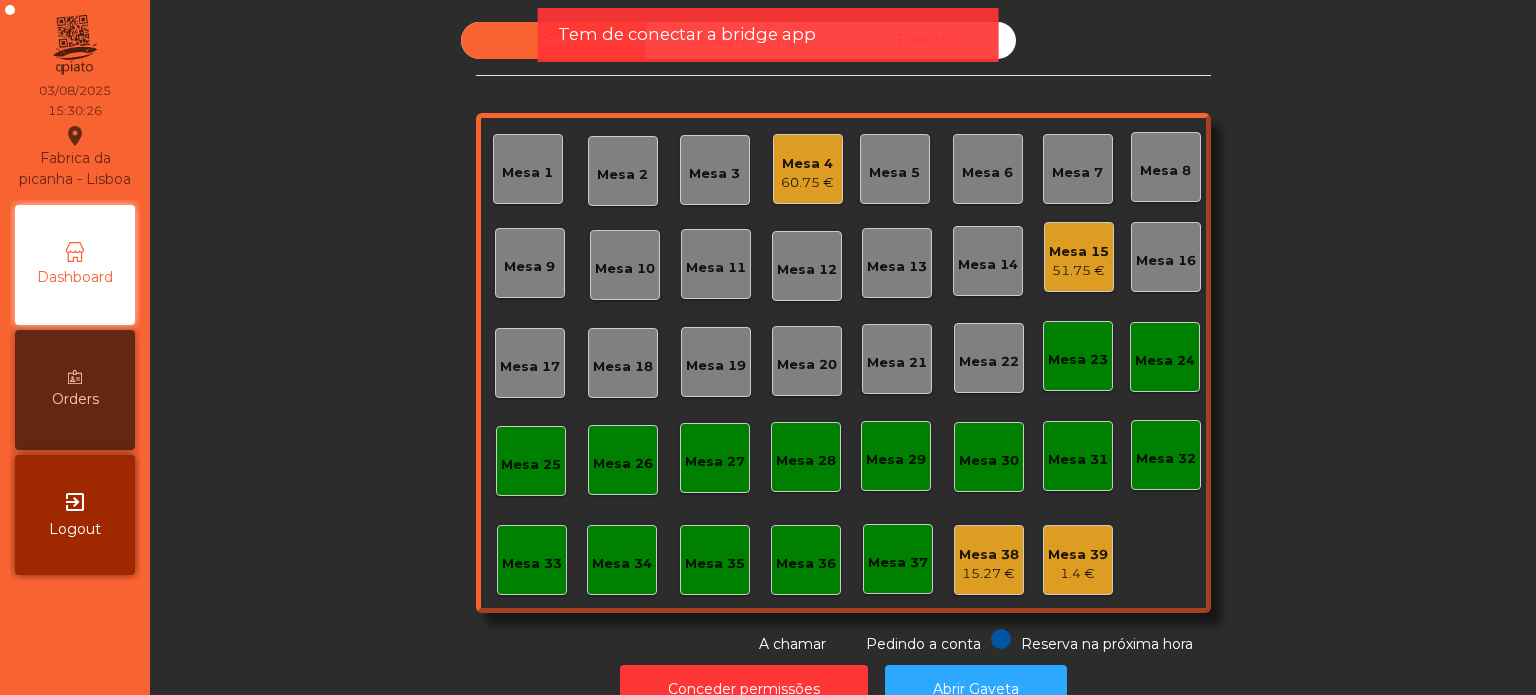 click on "Tem de conectar a bridge app" 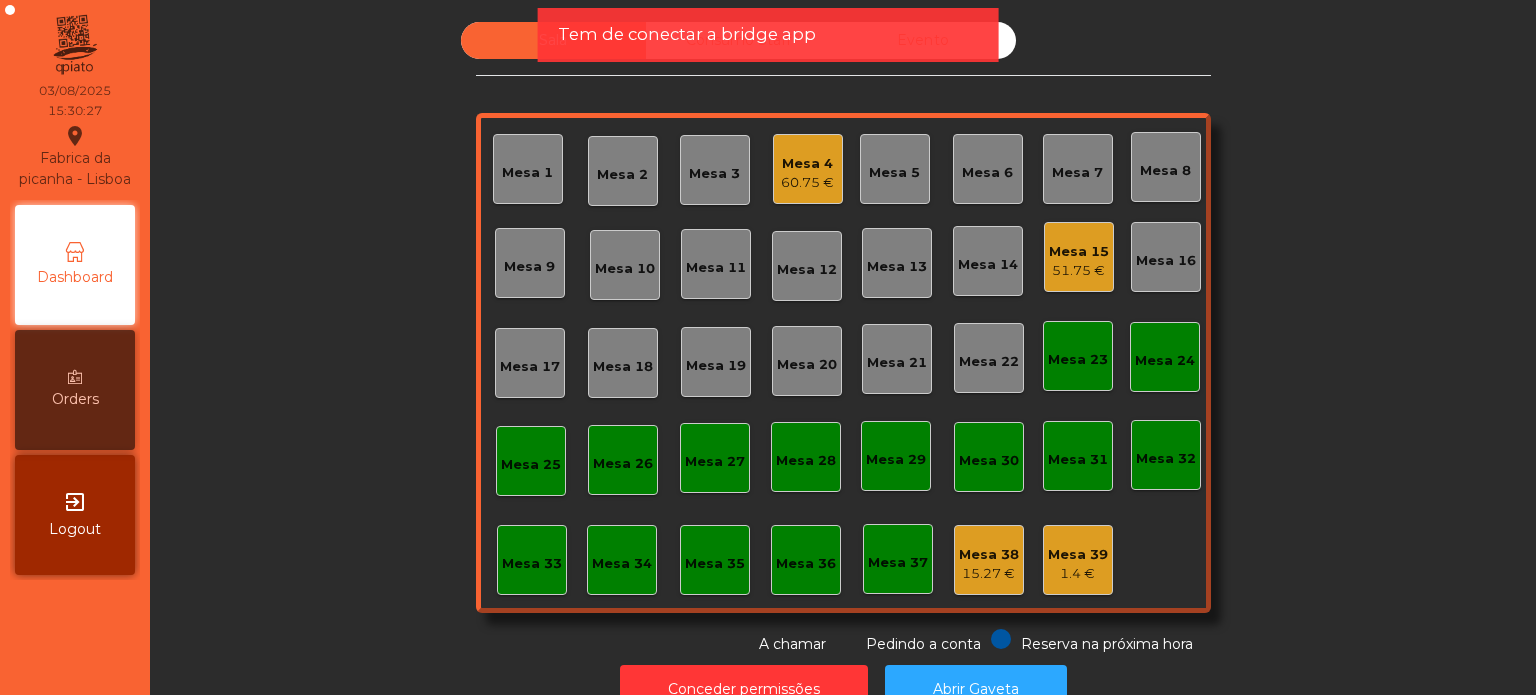 click on "Tem de conectar a bridge app" 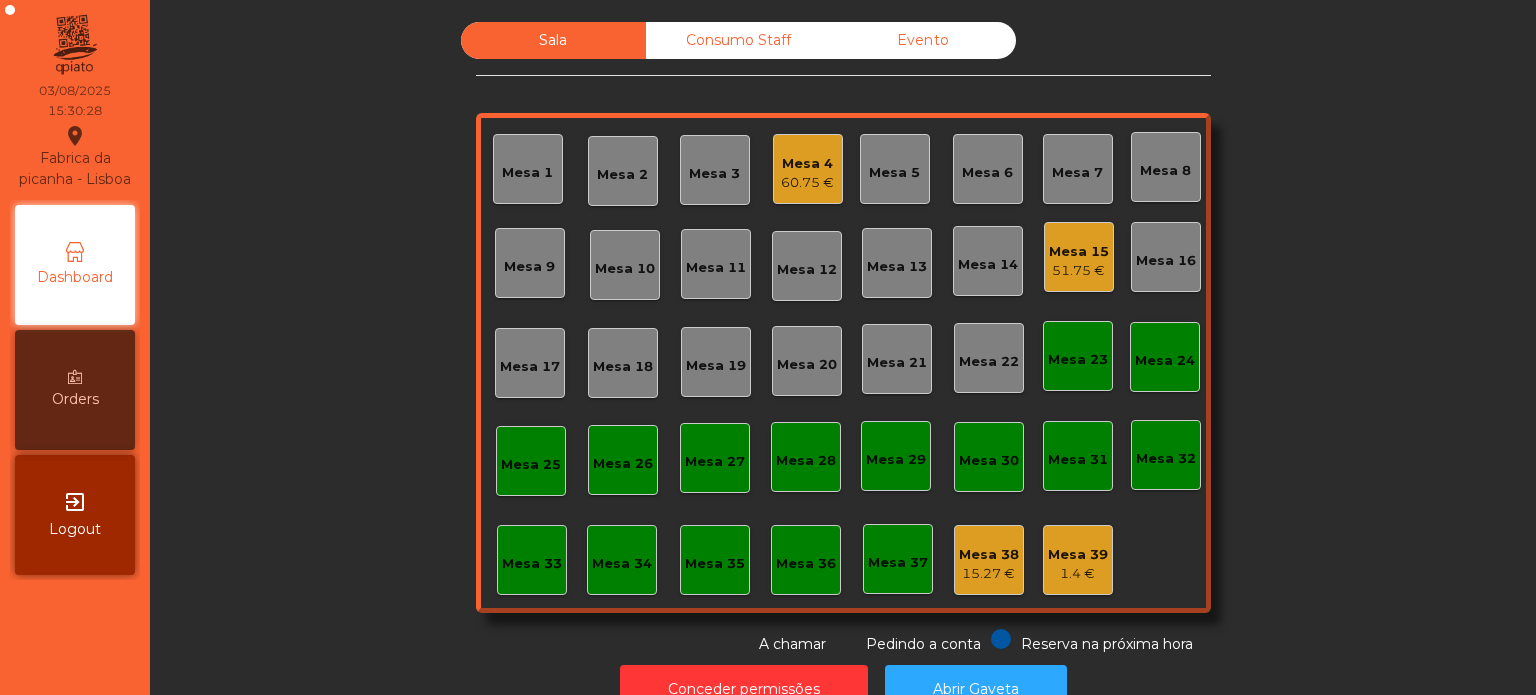 click on "Consumo Staff" 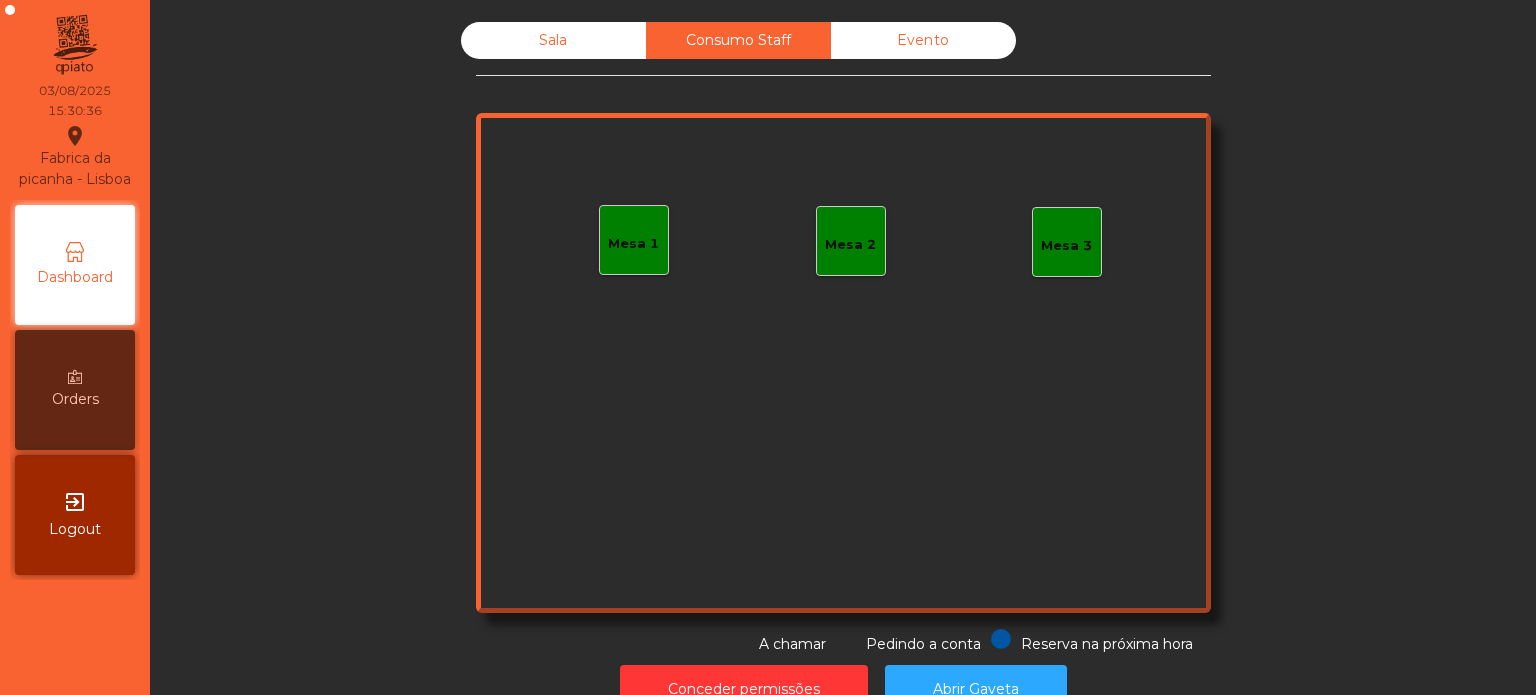 click on "Sala" 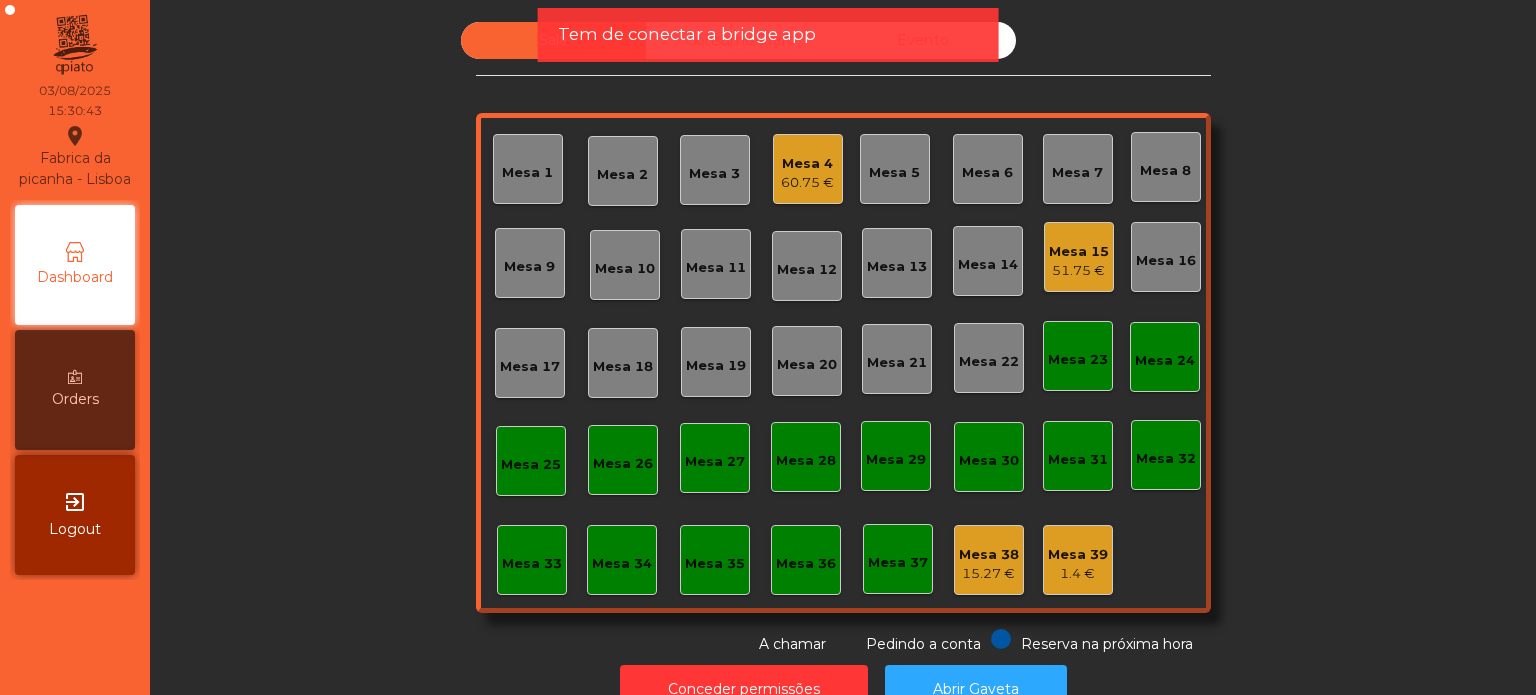 click on "Tem de conectar a bridge app" 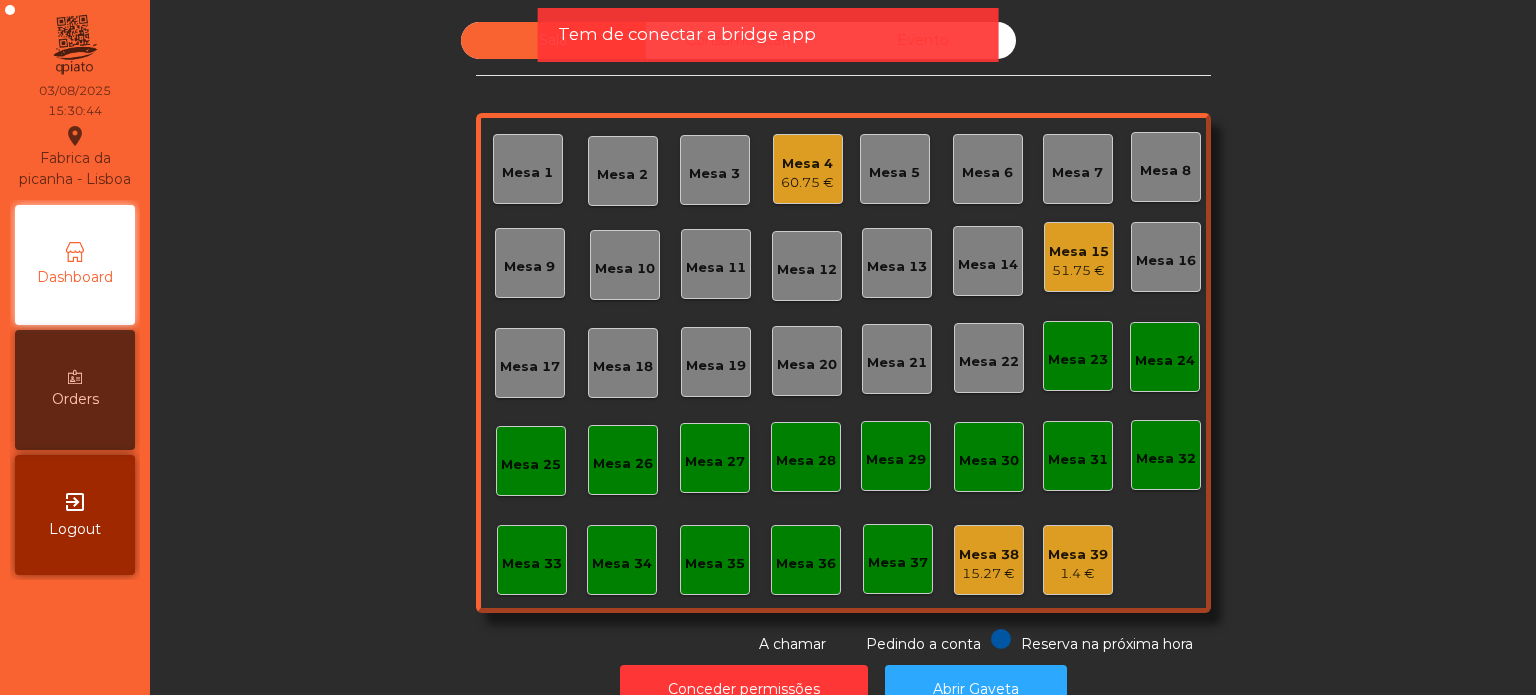 click on "Tem de conectar a bridge app" 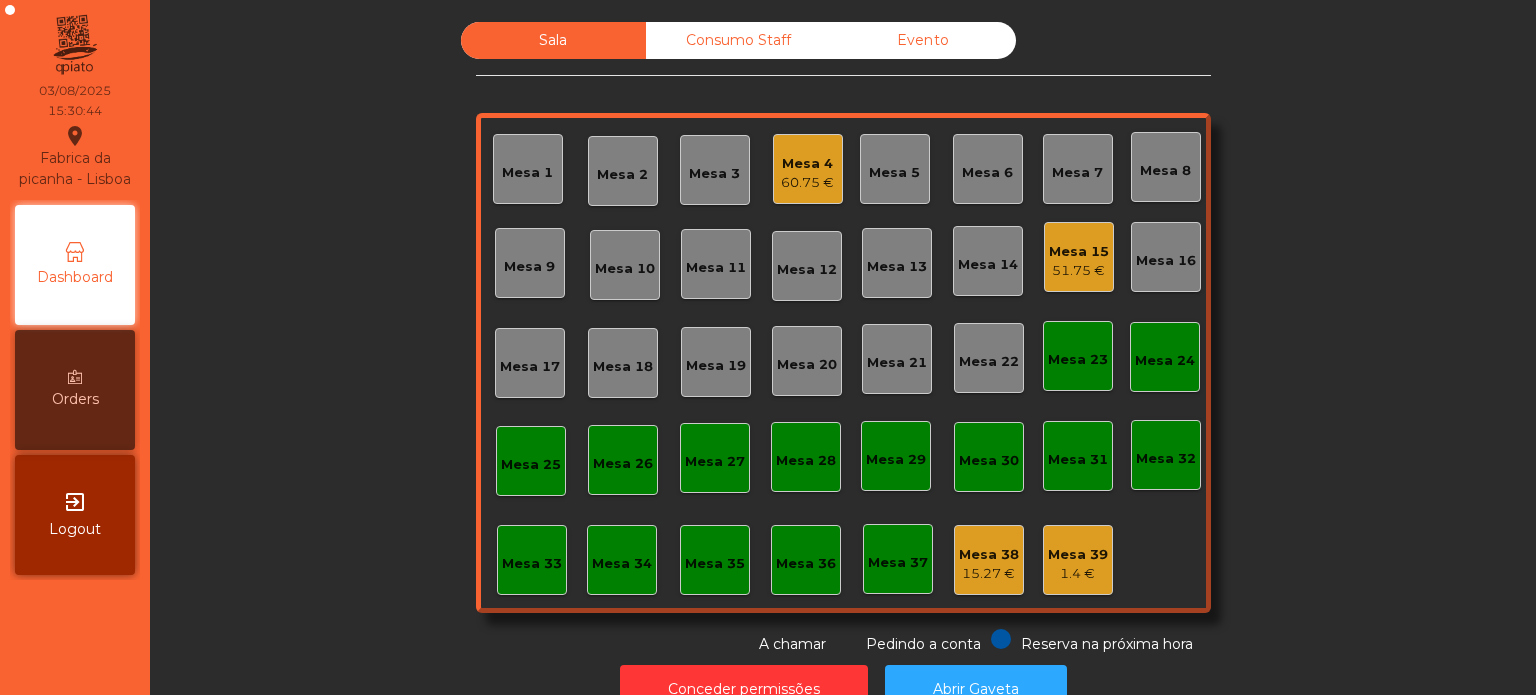 click on "Sala" 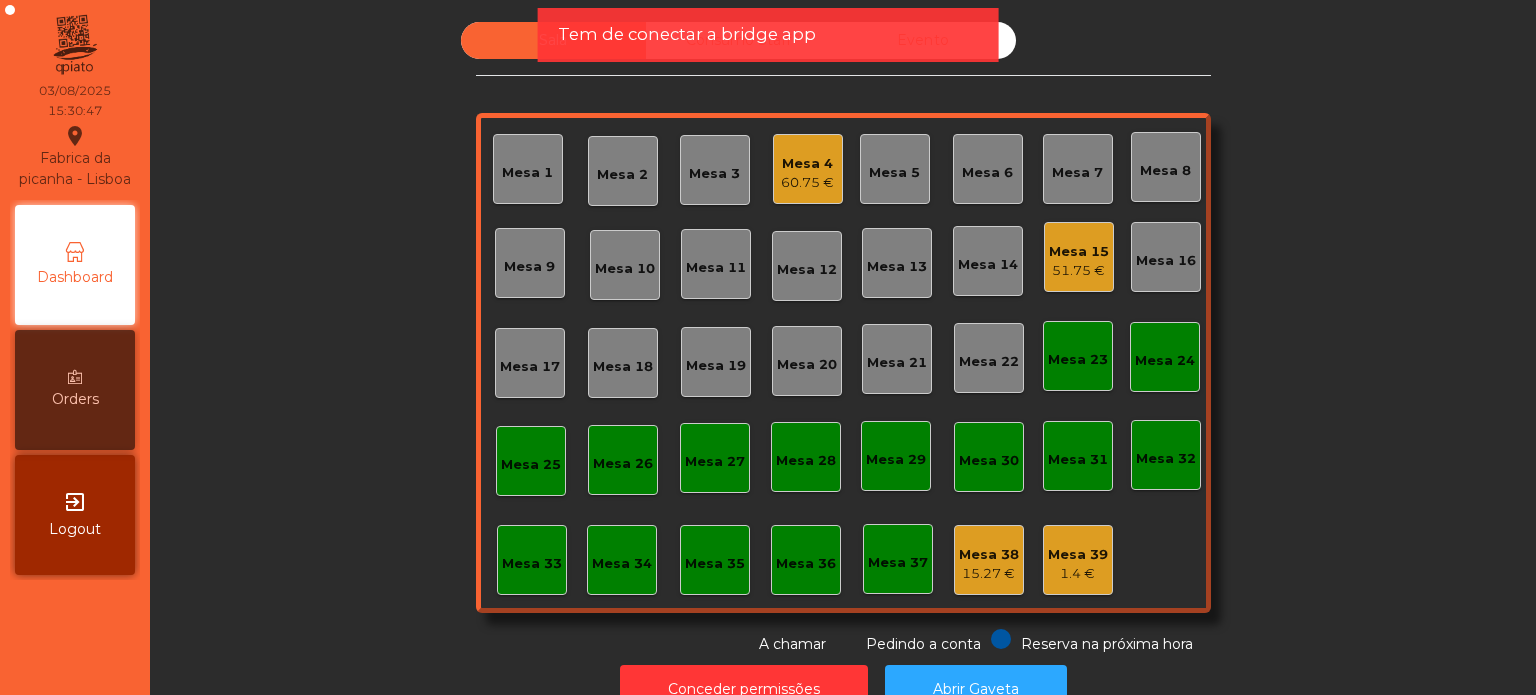 click on "Tem de conectar a bridge app" 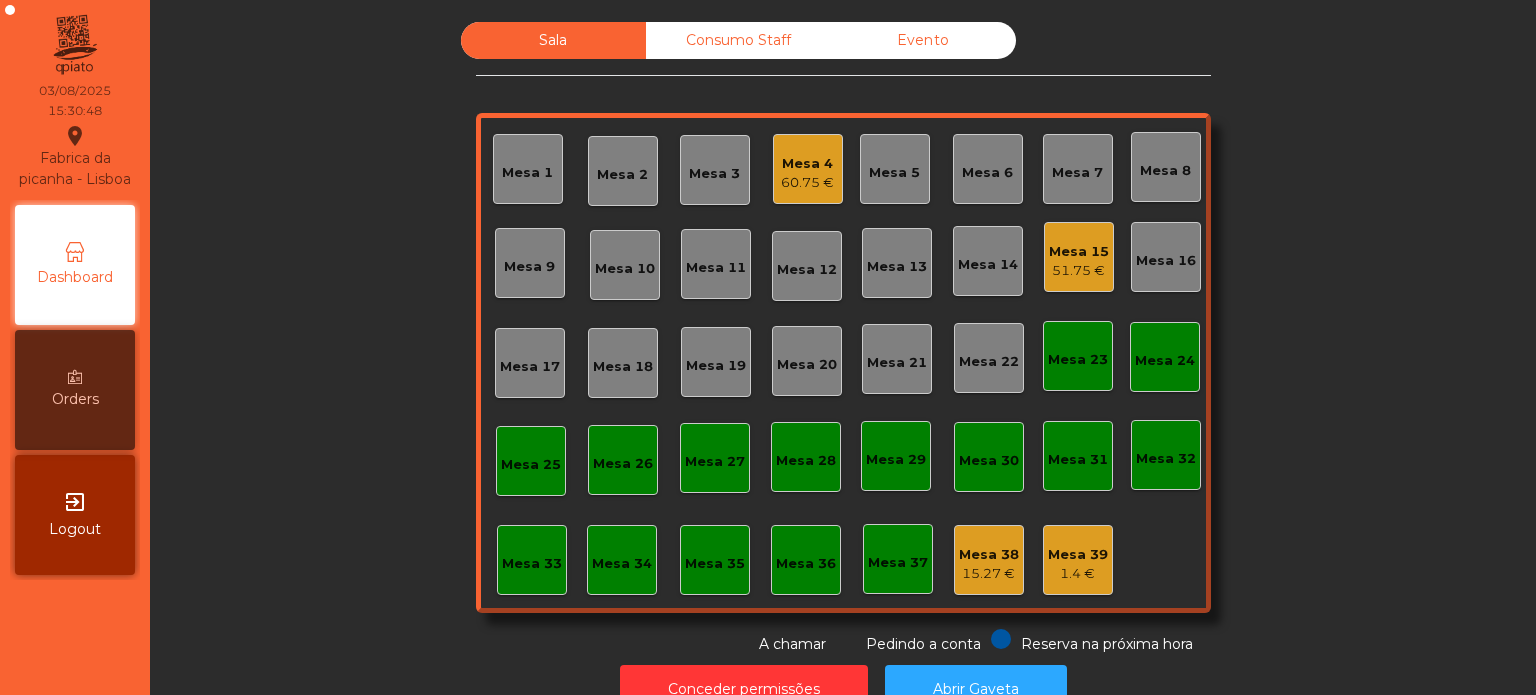 click on "Consumo Staff" 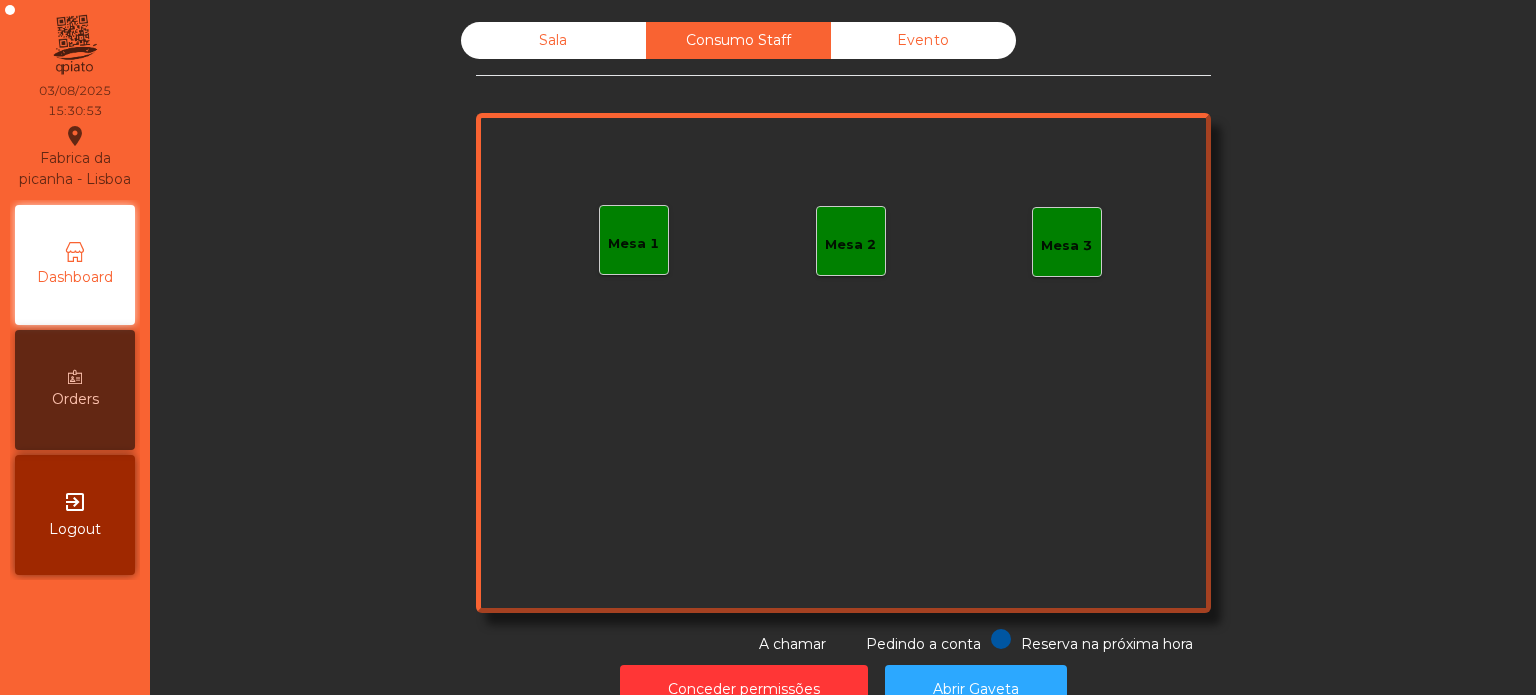 click on "Consumo Staff" 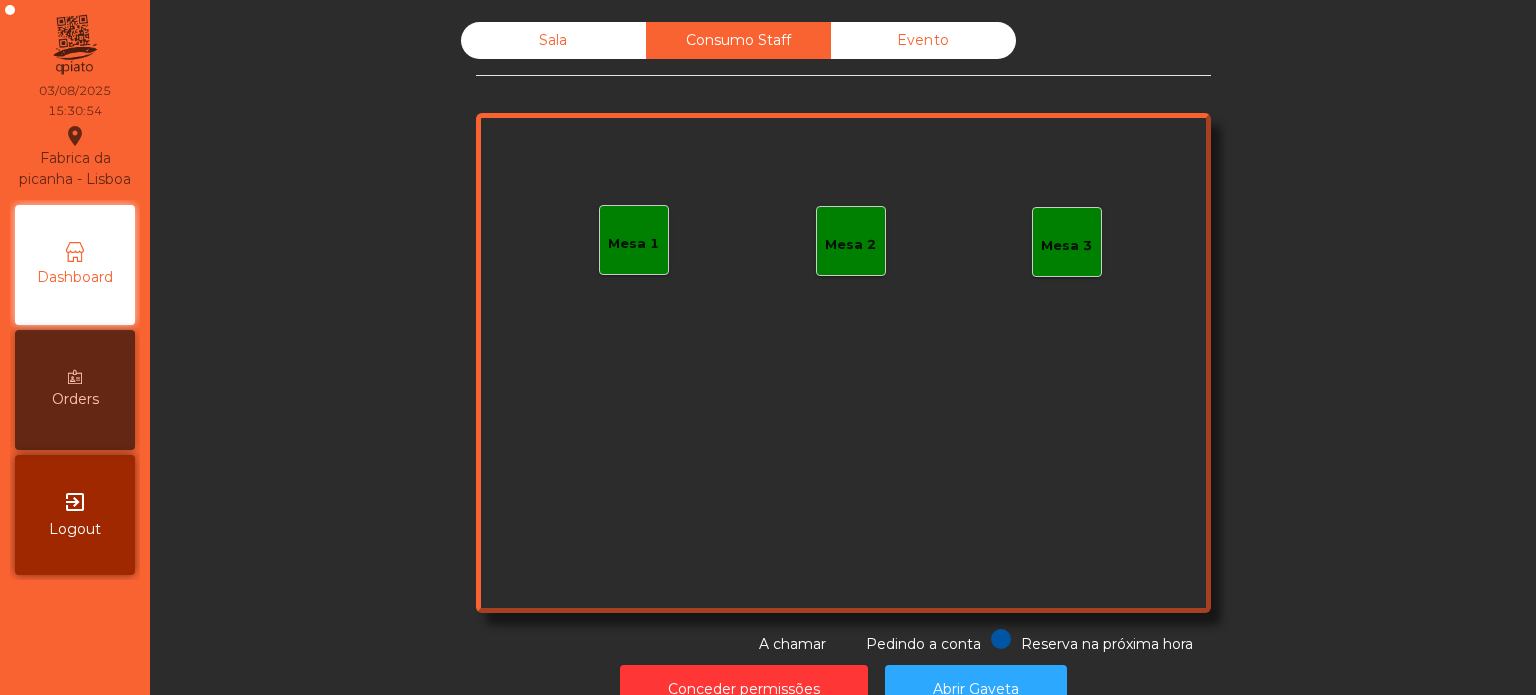 click on "Evento" 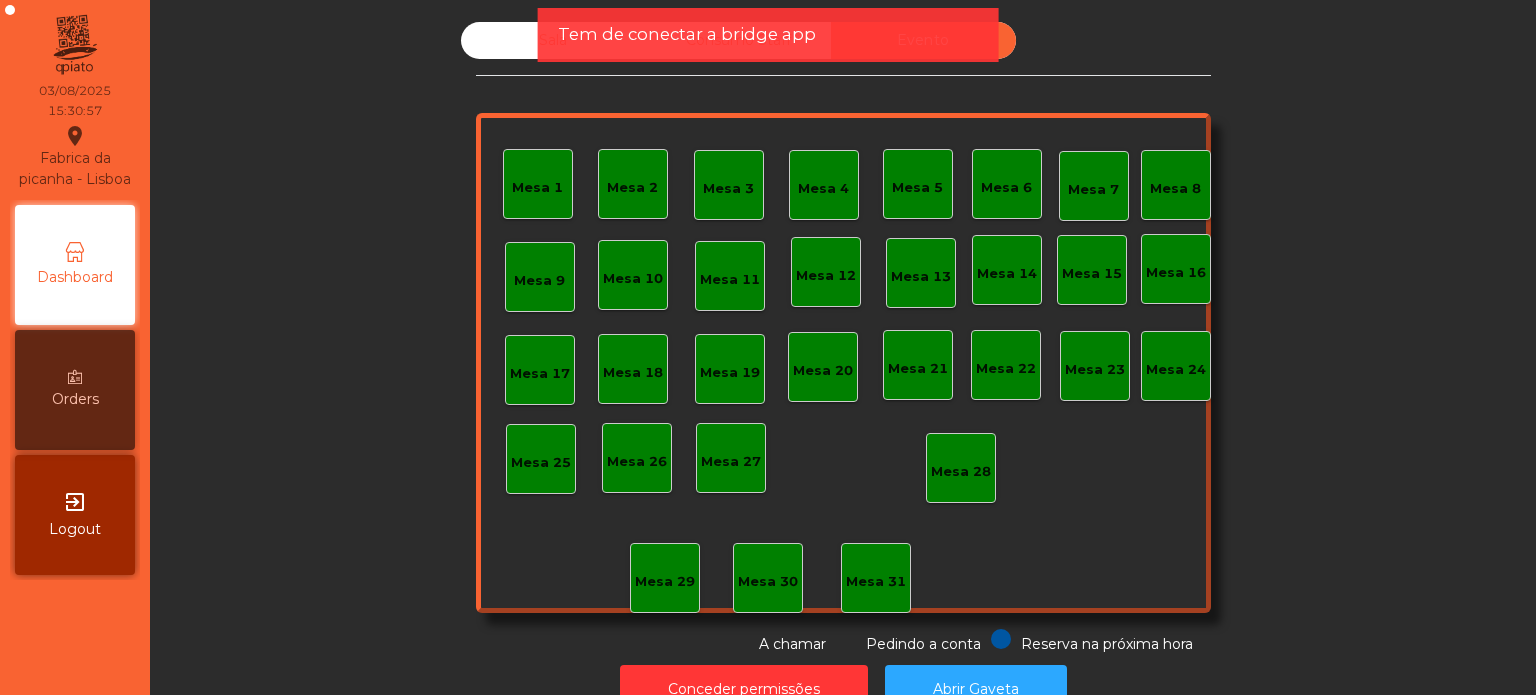 click on "Tem de conectar a bridge app" 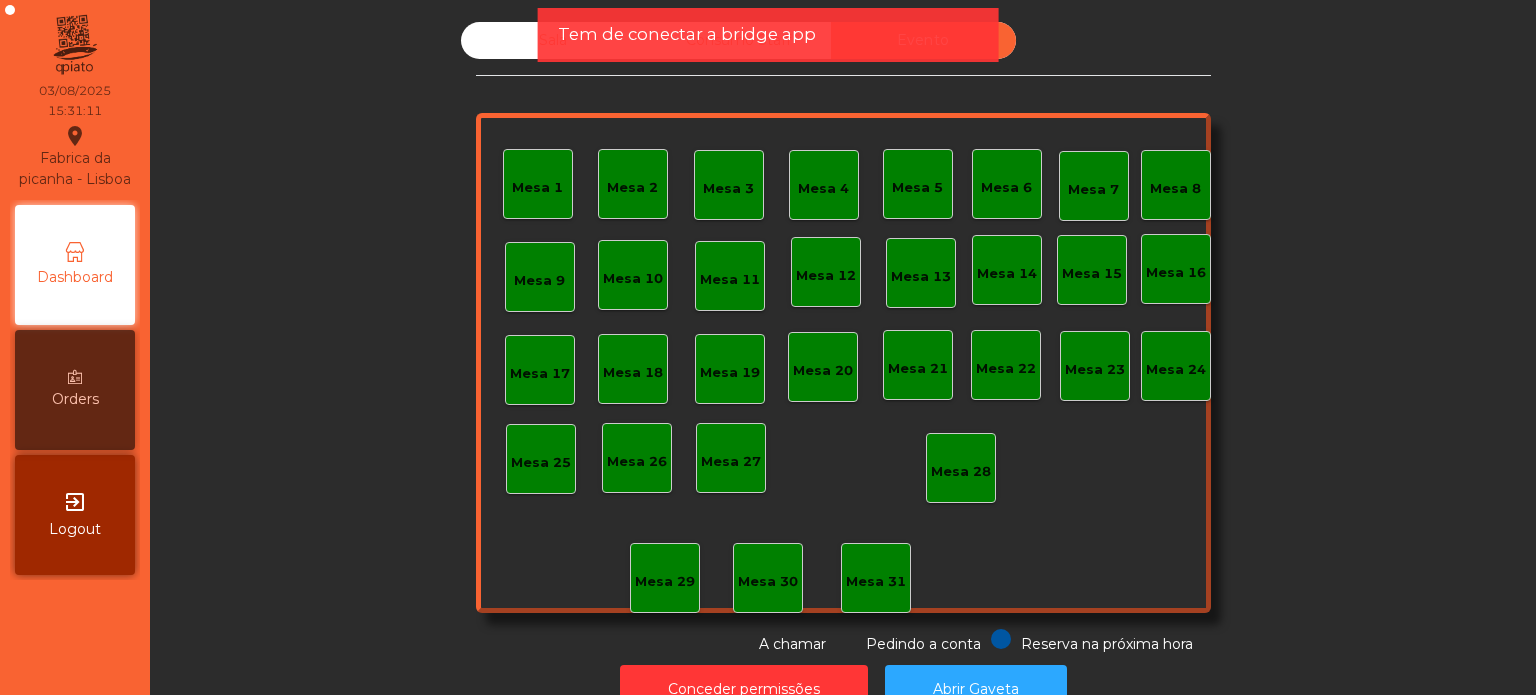 click on "Tem de conectar a bridge app" 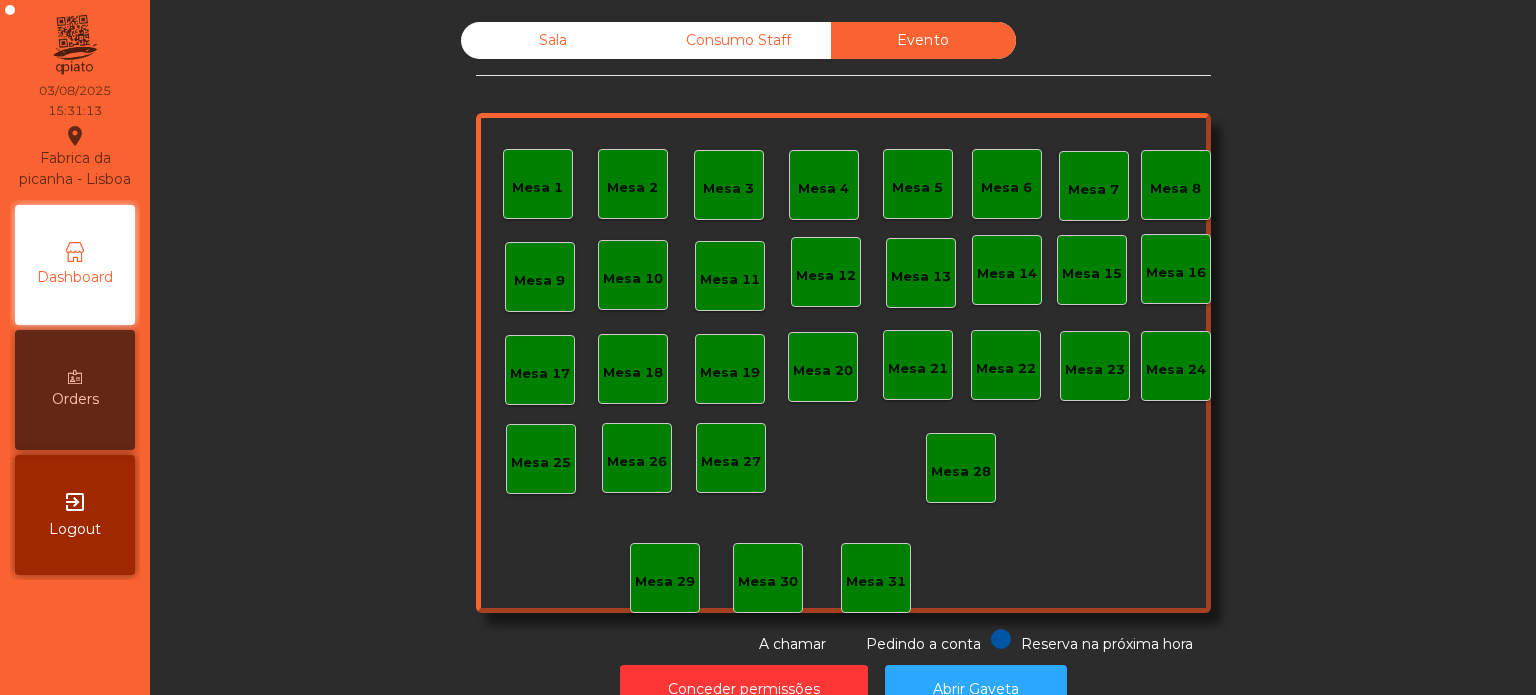 click on "Consumo Staff" 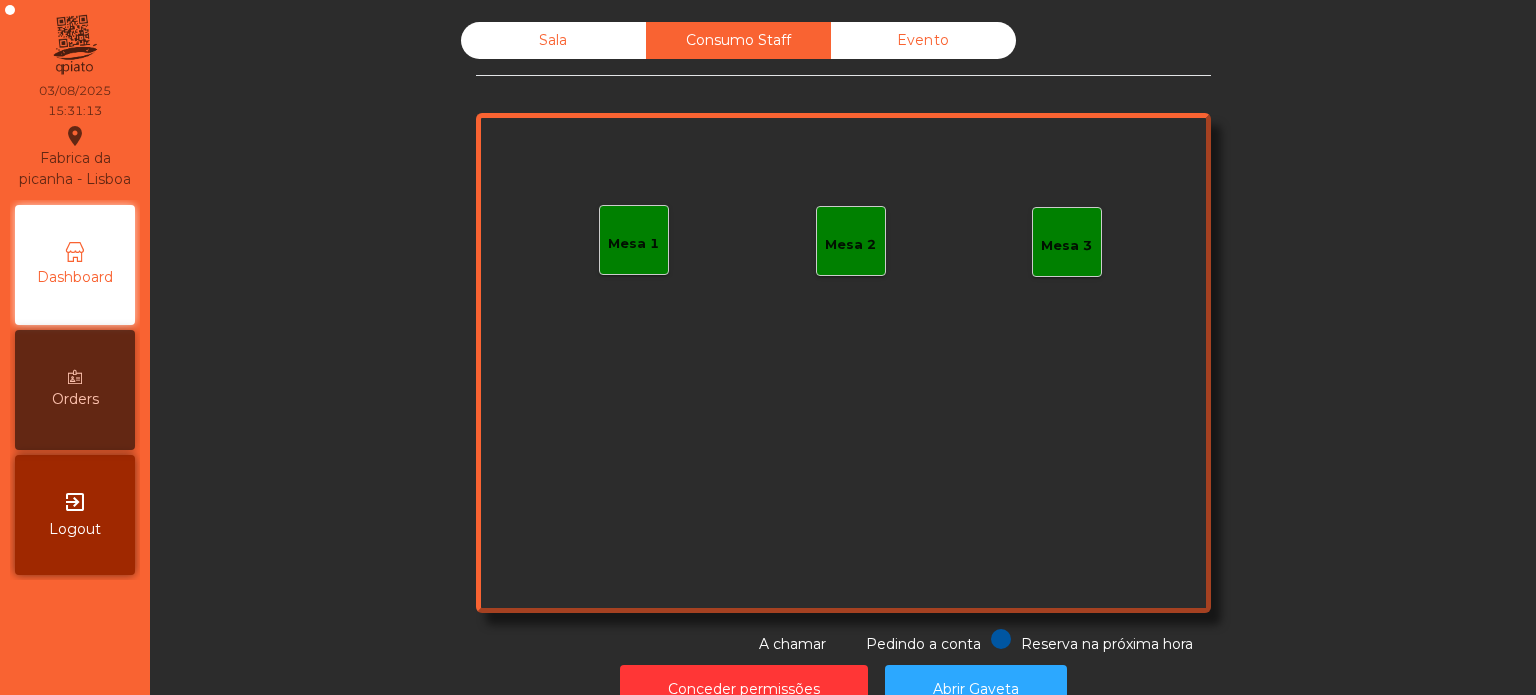 click on "Consumo Staff" 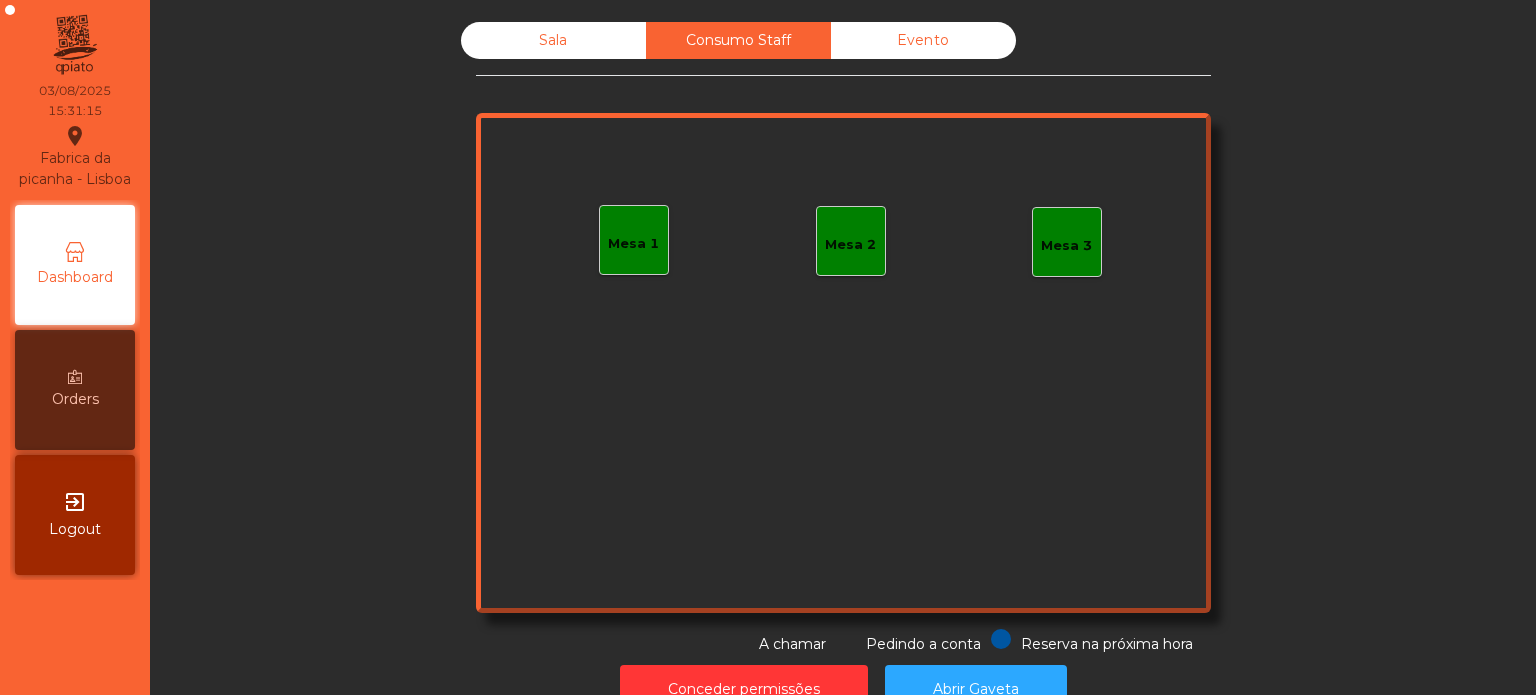 click on "Sala" 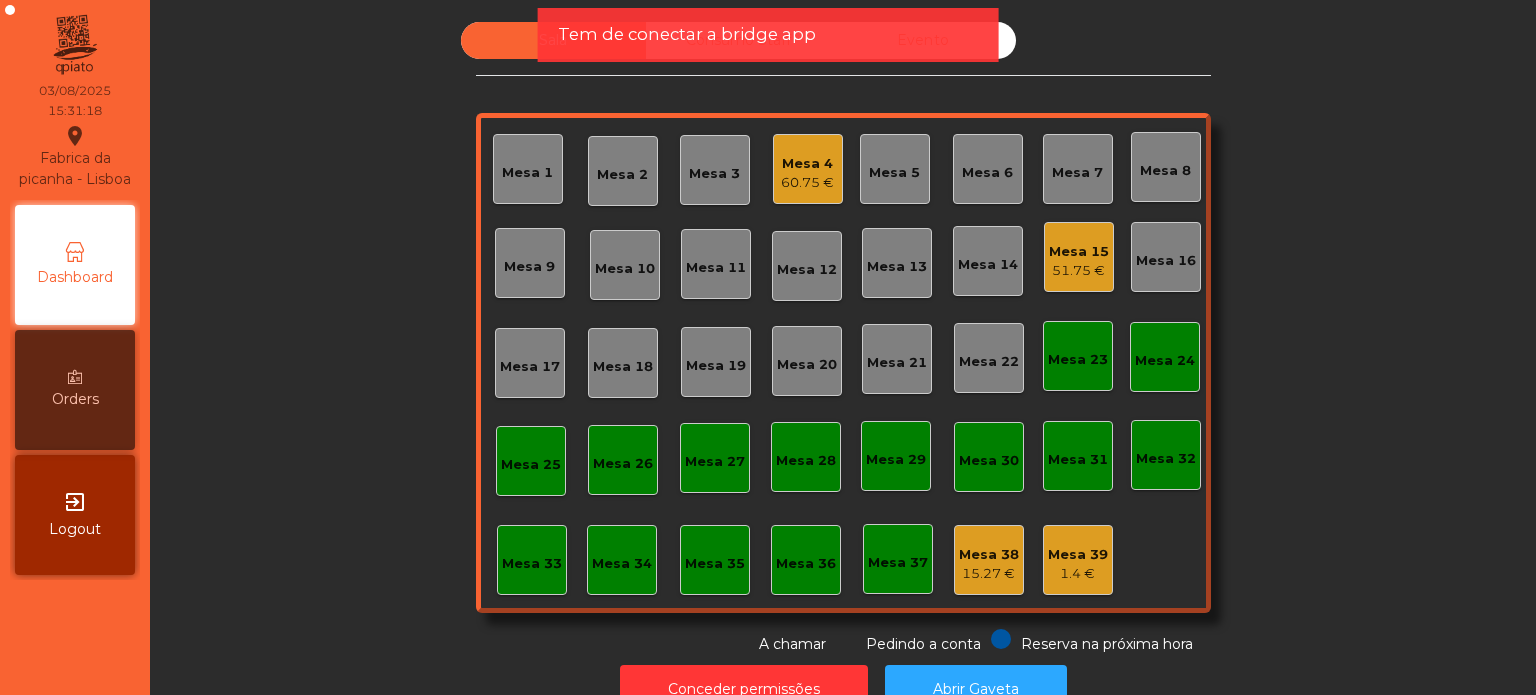 click on "Tem de conectar a bridge app" 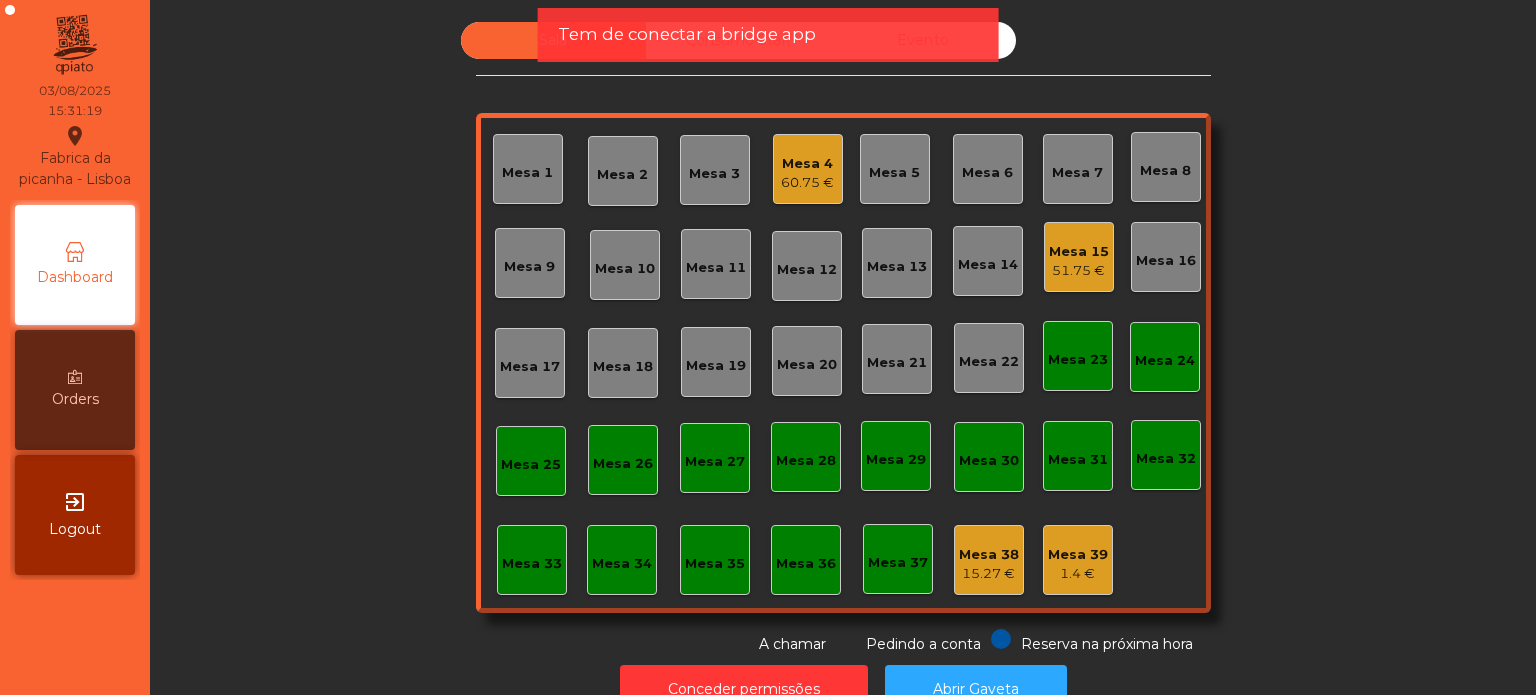 click on "Tem de conectar a bridge app" 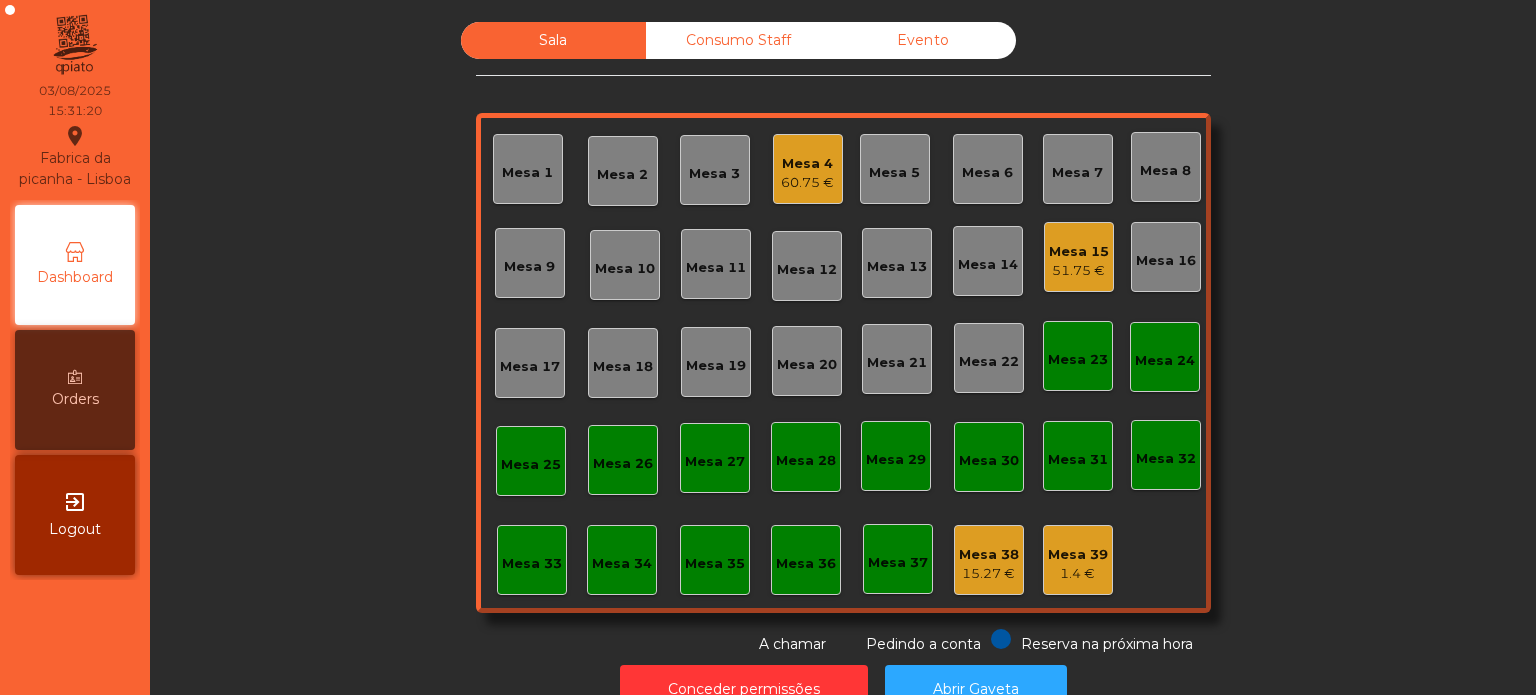 click on "Consumo Staff" 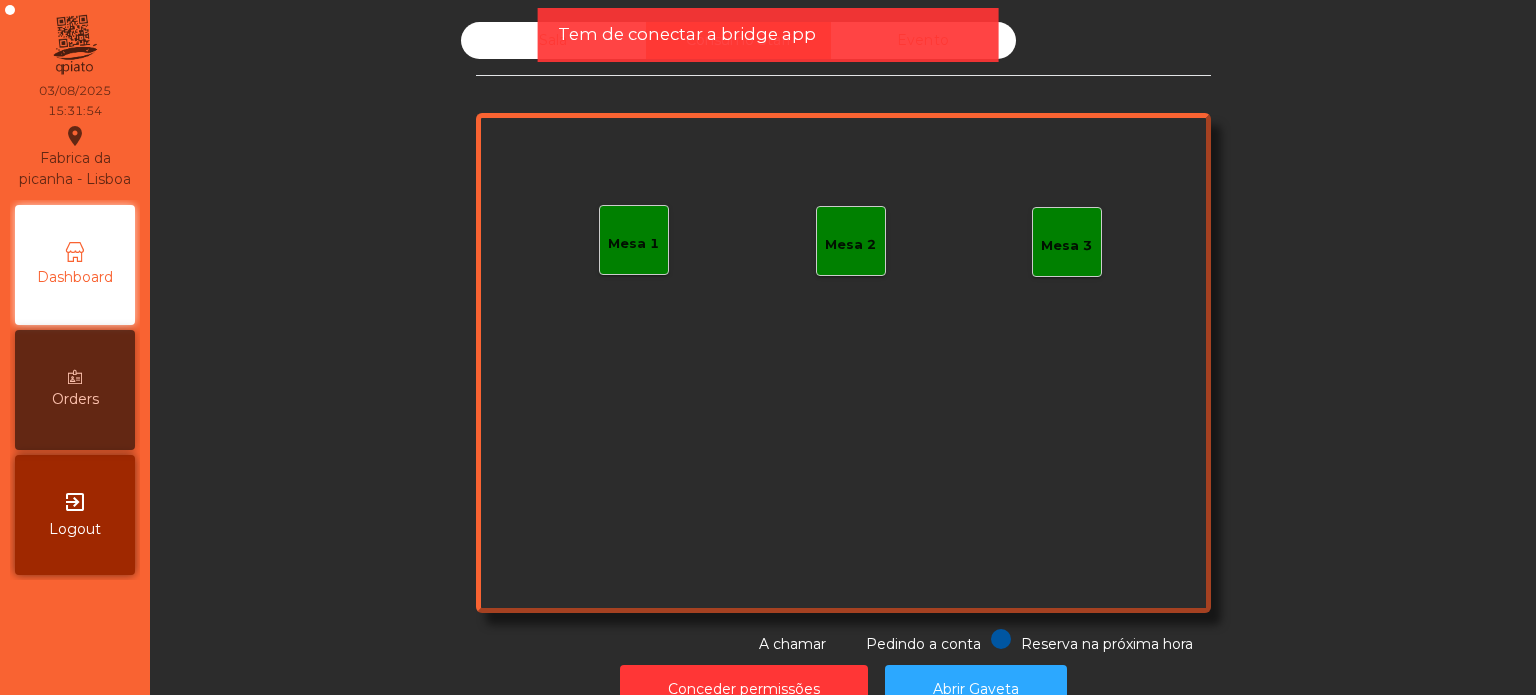 click on "Tem de conectar a bridge app" 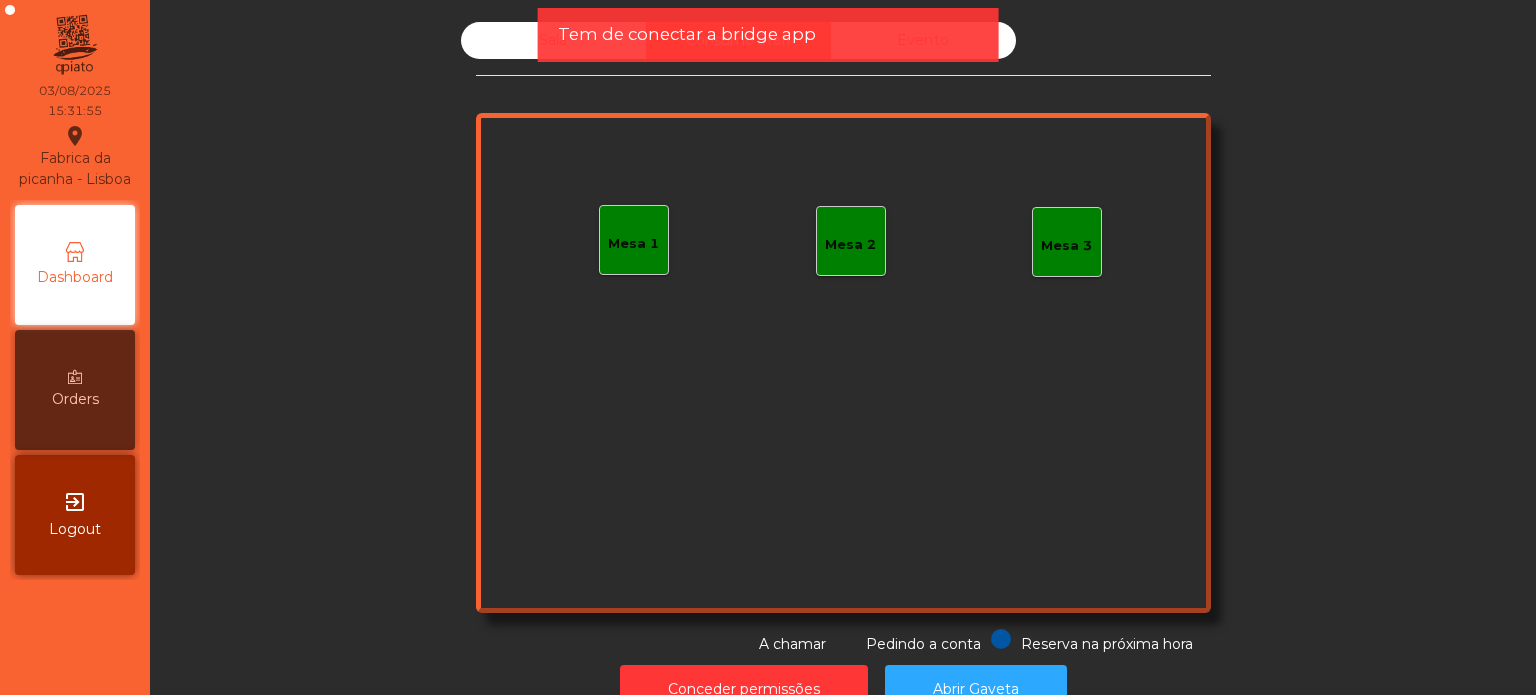 click on "Tem de conectar a bridge app" 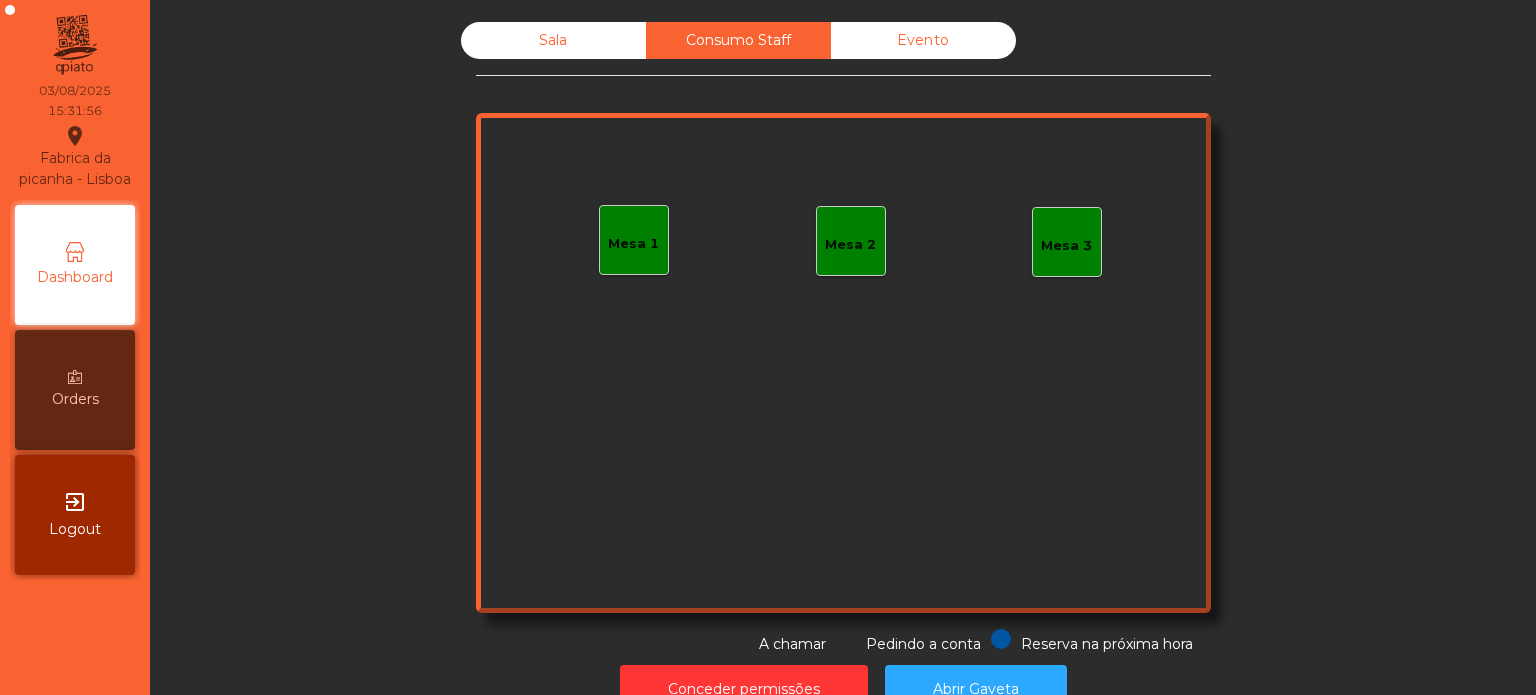click on "Fabrica da picanha - Lisboa  location_on  03/08/2025   15:31:56   Dashboard   Orders  exit_to_app  Logout   Sala   Consumo Staff   Evento   Mesa 1   Mesa 2   Mesa 3  Reserva na próxima hora Pedindo a conta A chamar  Conceder permissões   Abrir Gaveta" at bounding box center [768, 347] 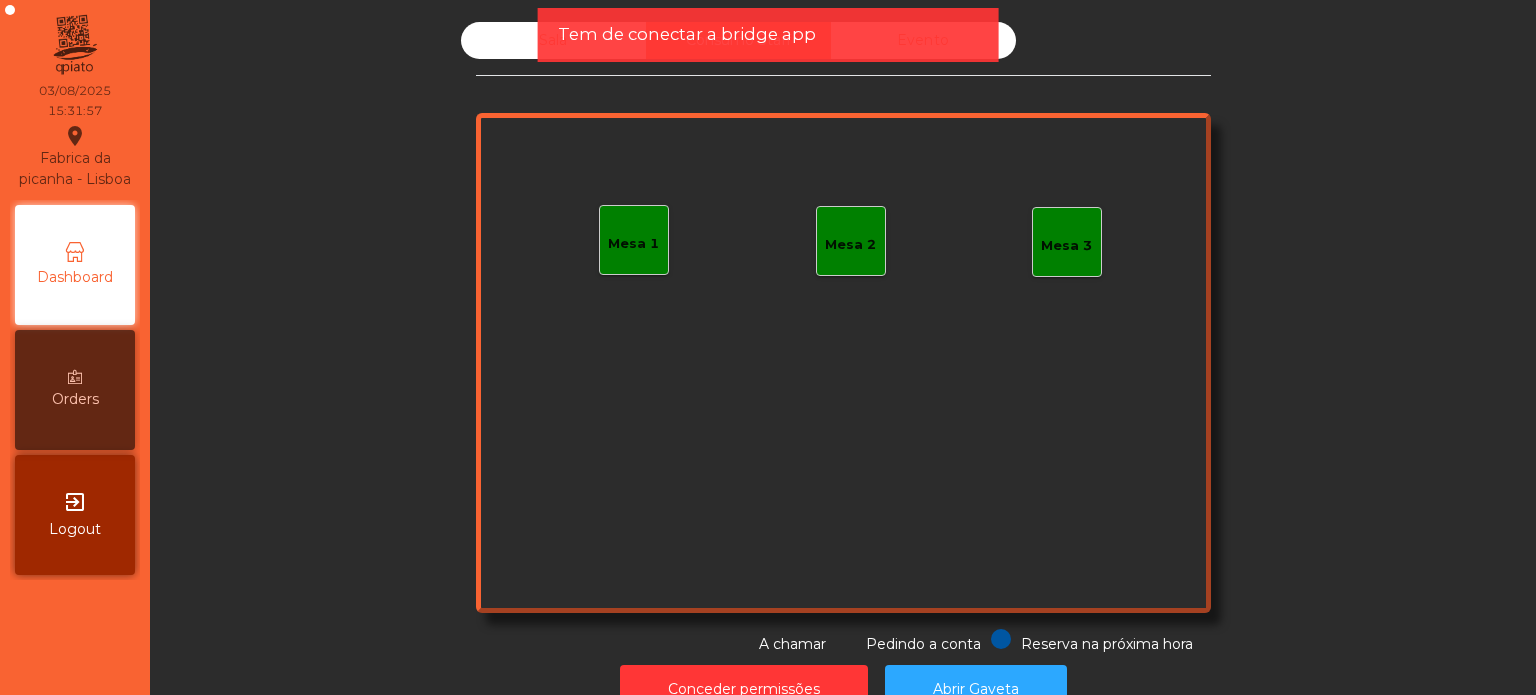click on "Tem de conectar a bridge app" 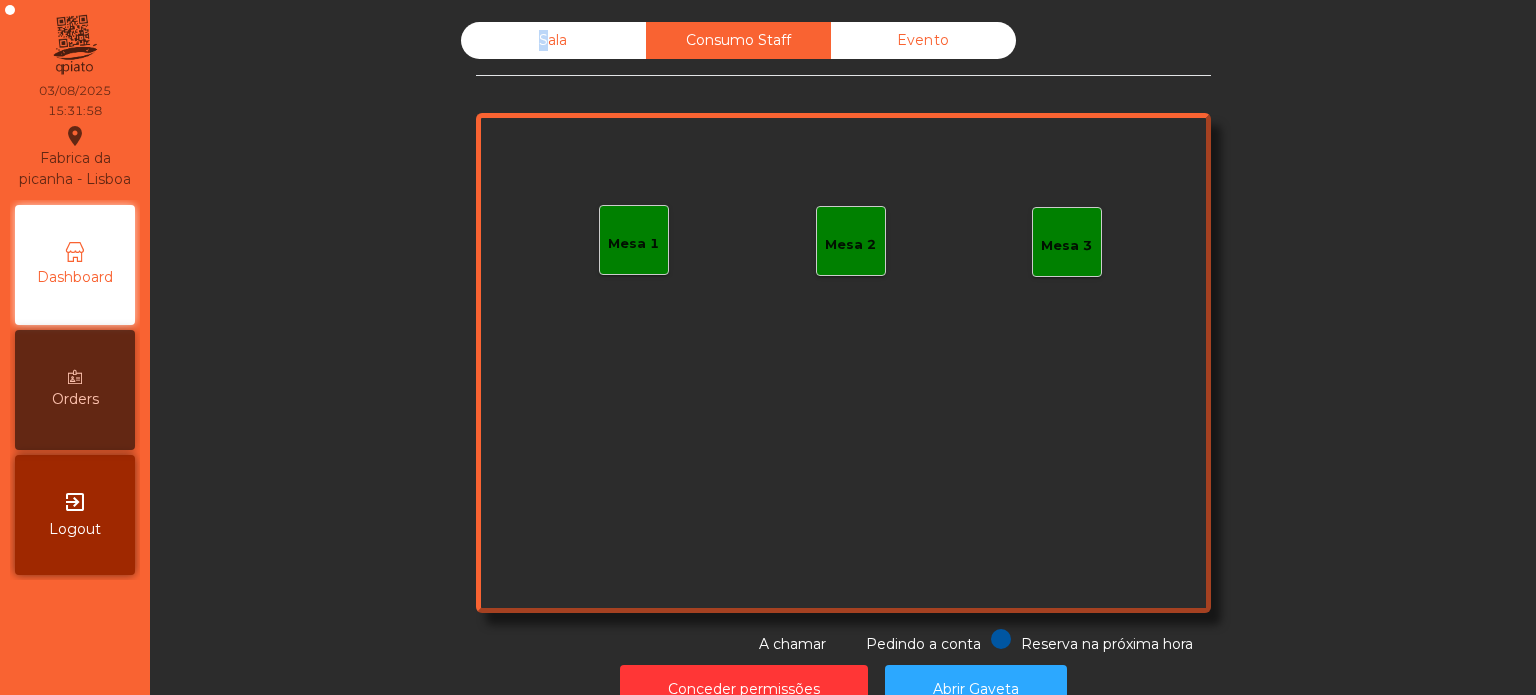 click on "Sala" 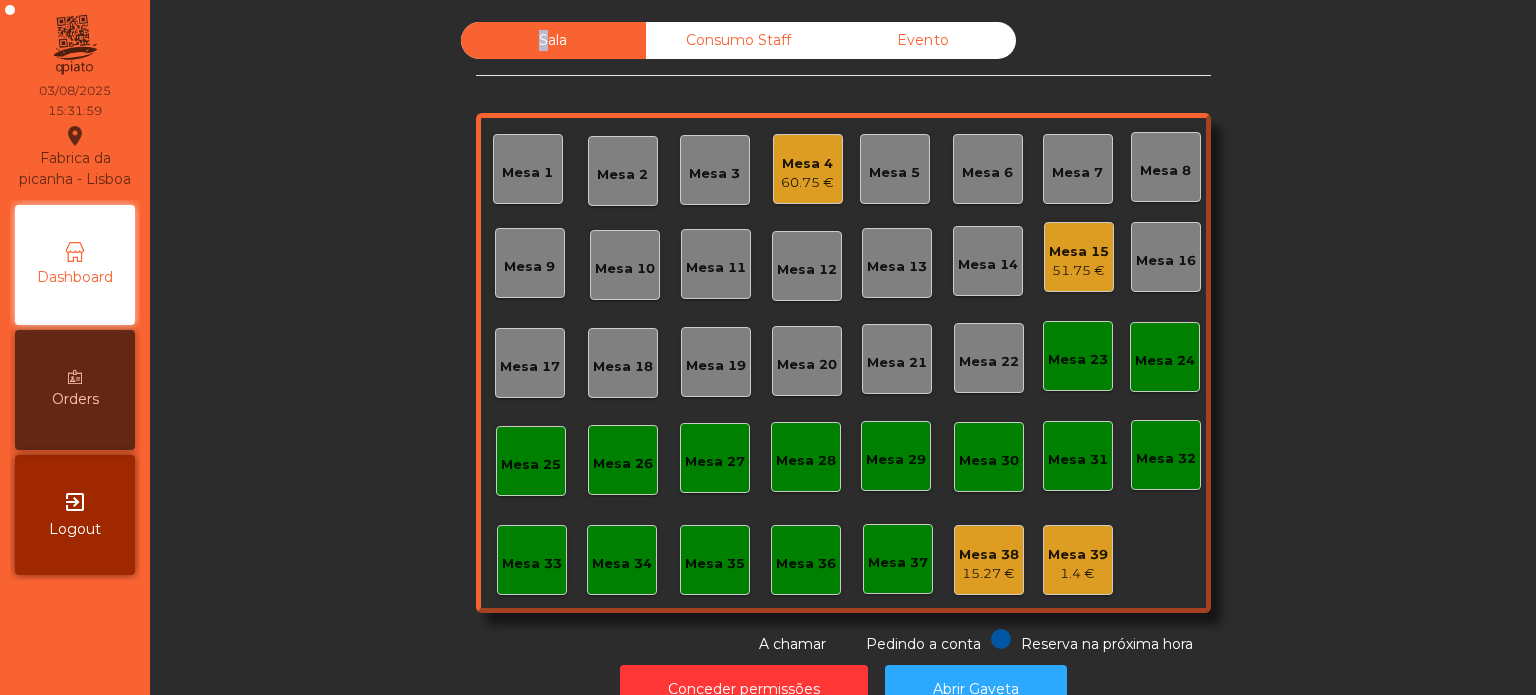 click on "Sala" 